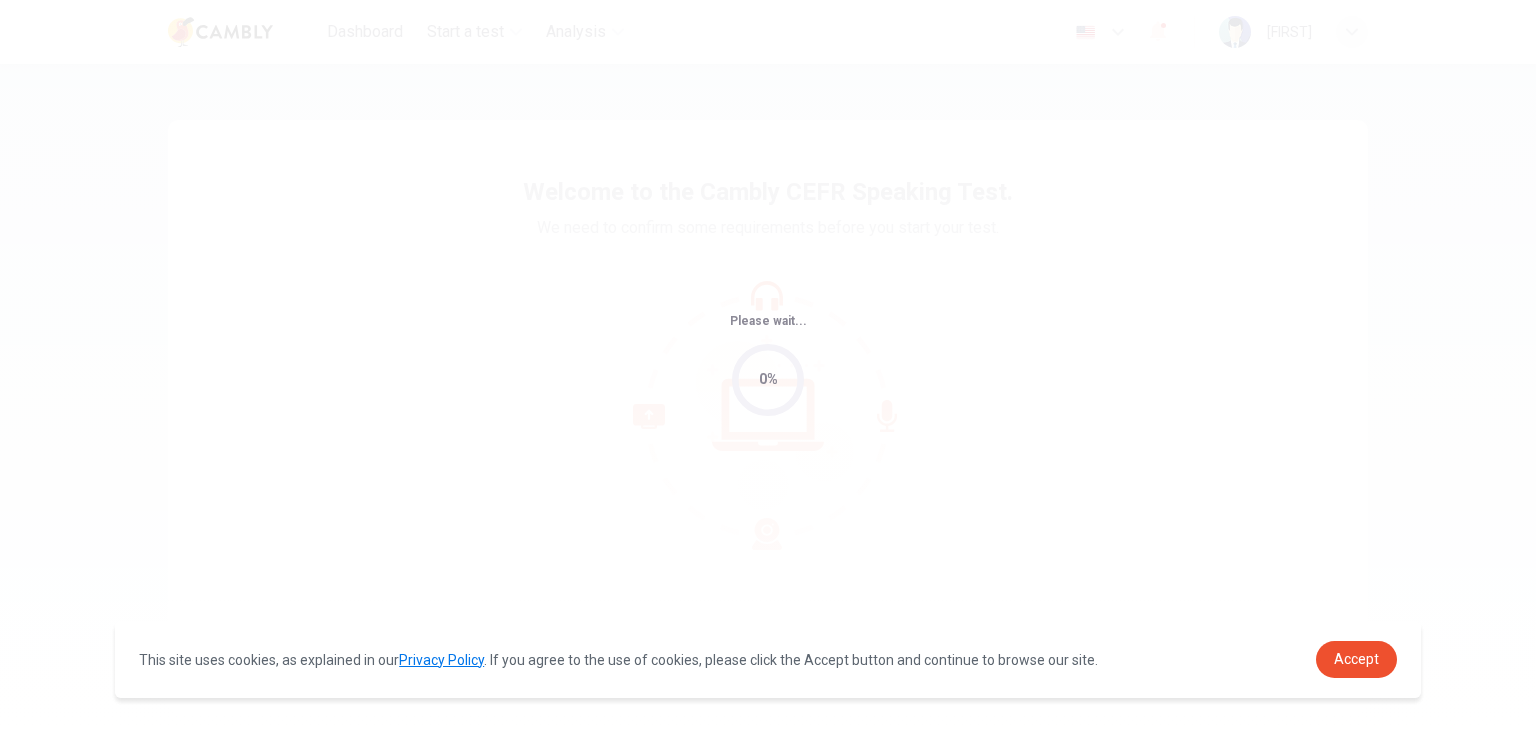 scroll, scrollTop: 0, scrollLeft: 0, axis: both 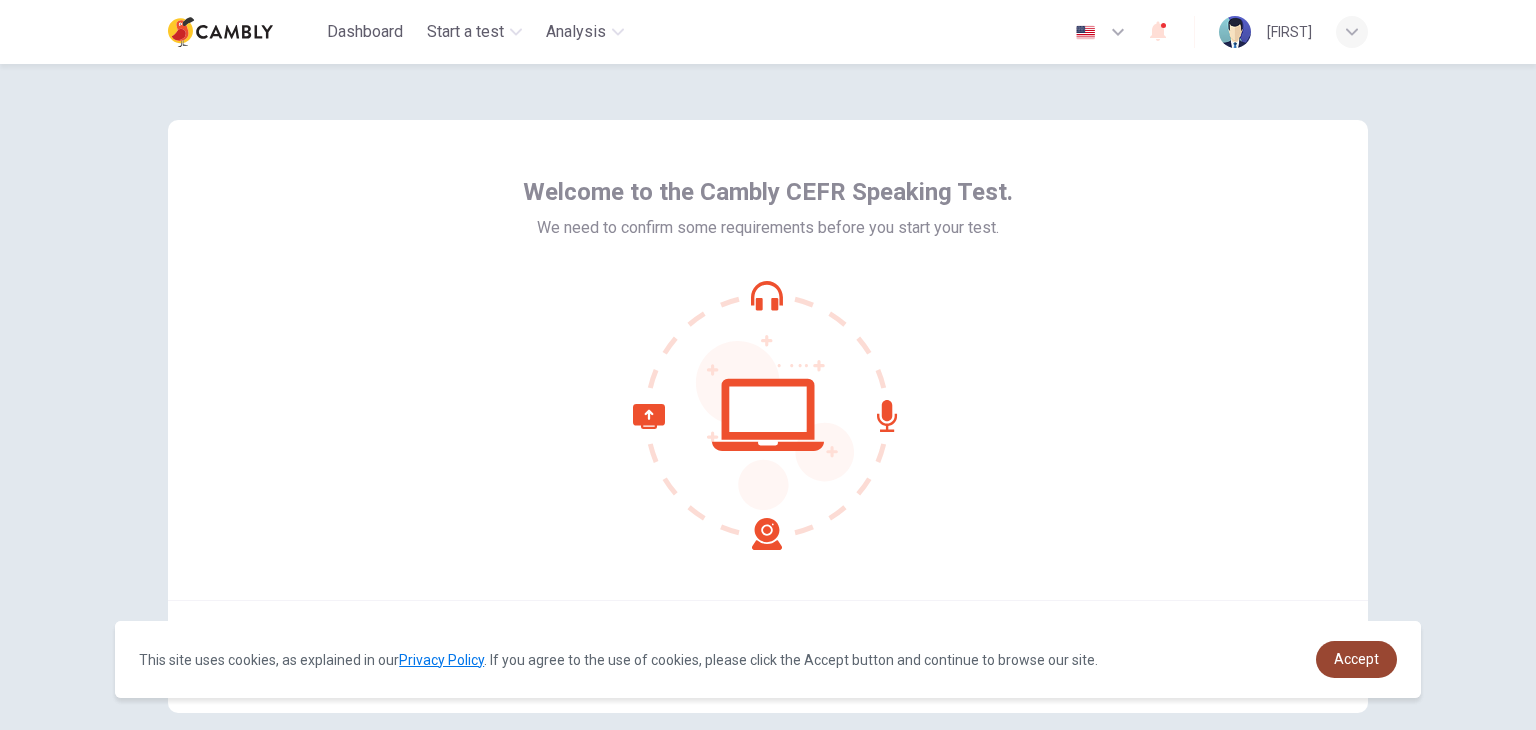 click on "Accept" at bounding box center [1356, 659] 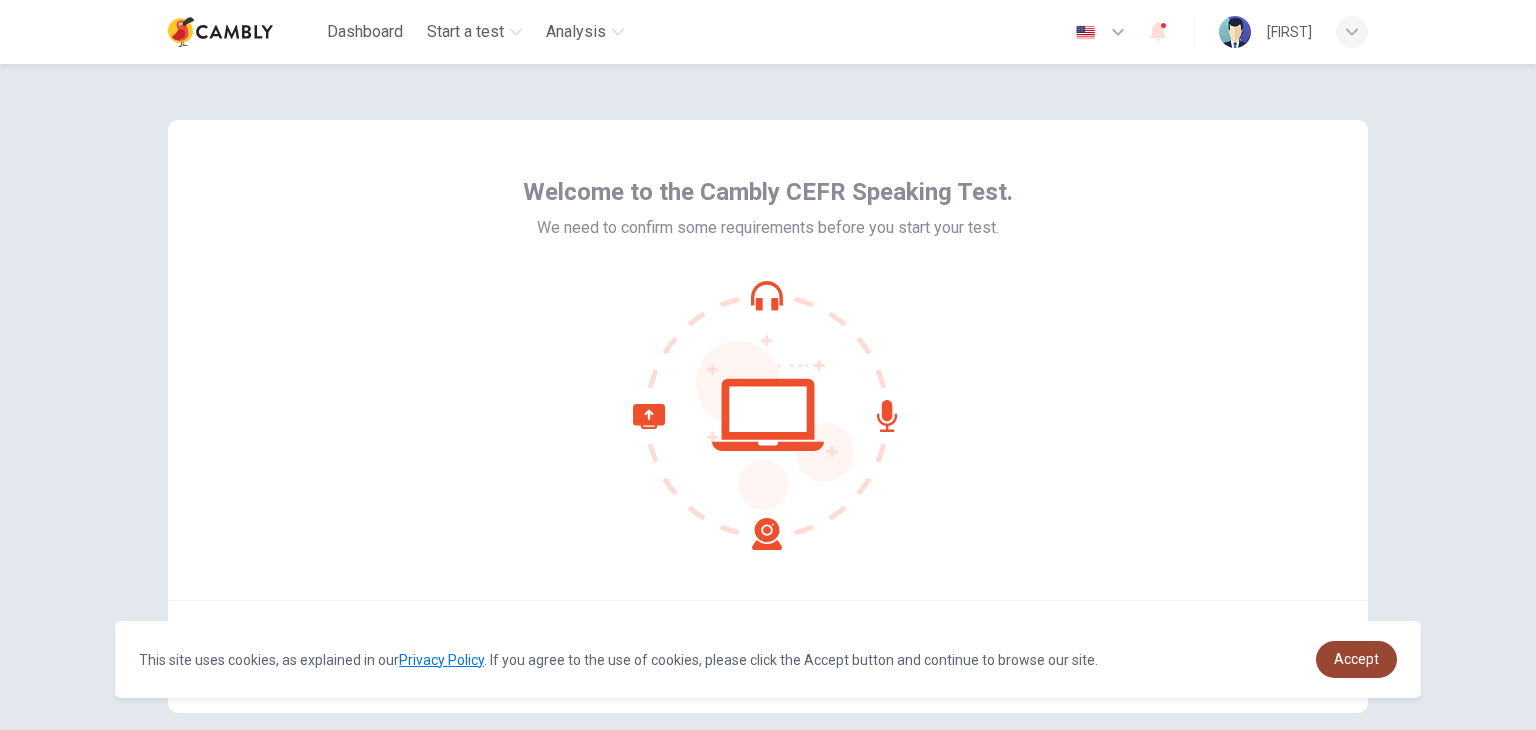click on "Accept" at bounding box center (1356, 659) 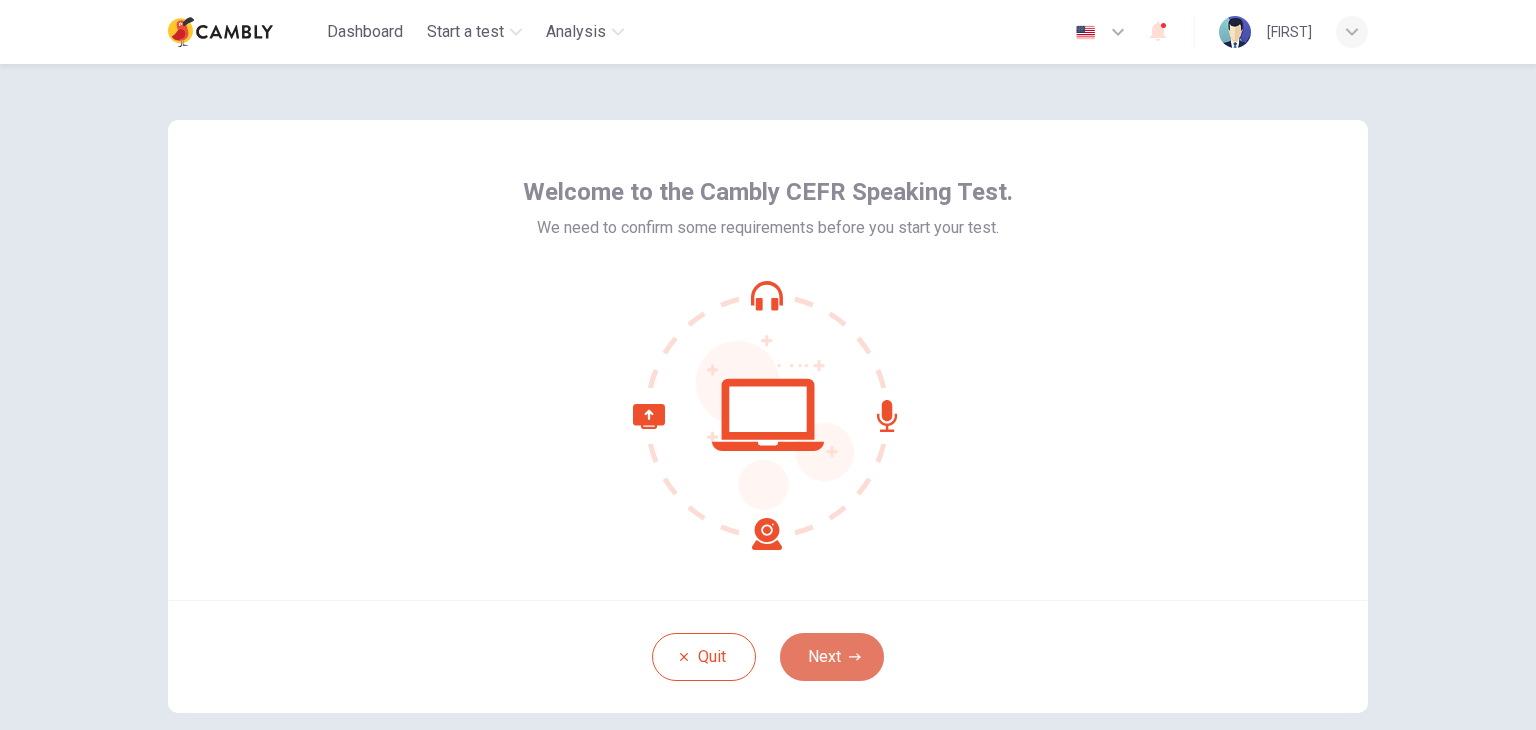 click on "Next" at bounding box center [832, 657] 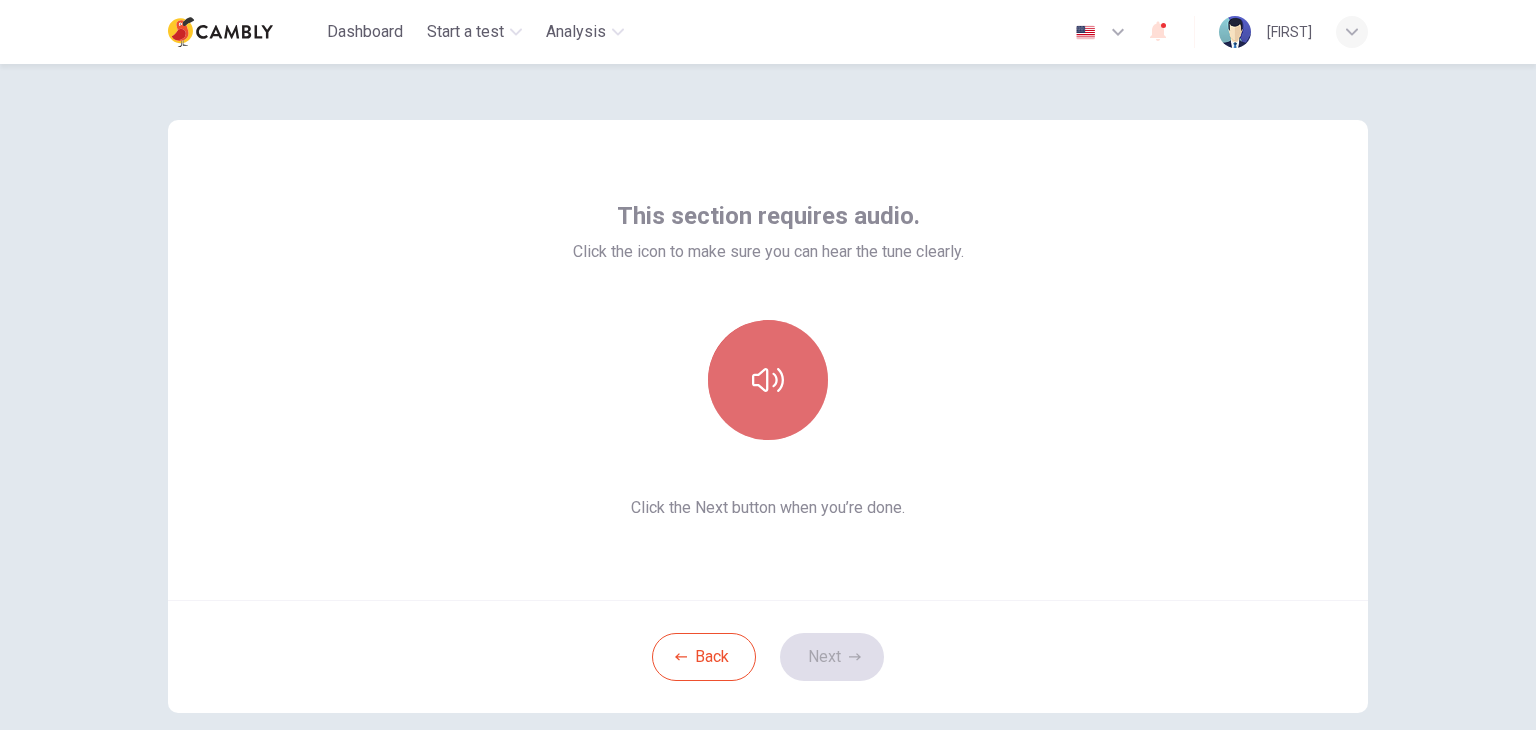 click at bounding box center (768, 380) 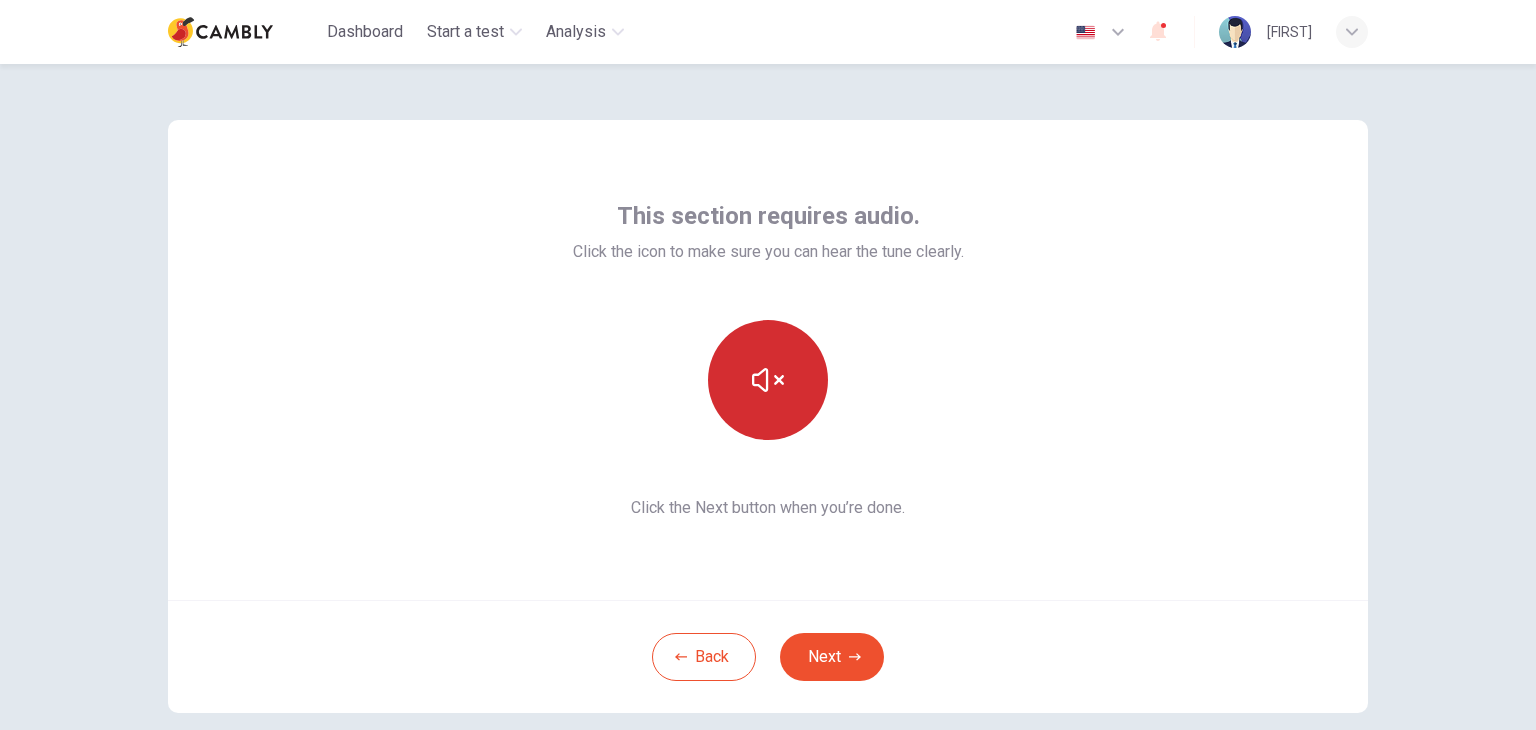 click at bounding box center [768, 380] 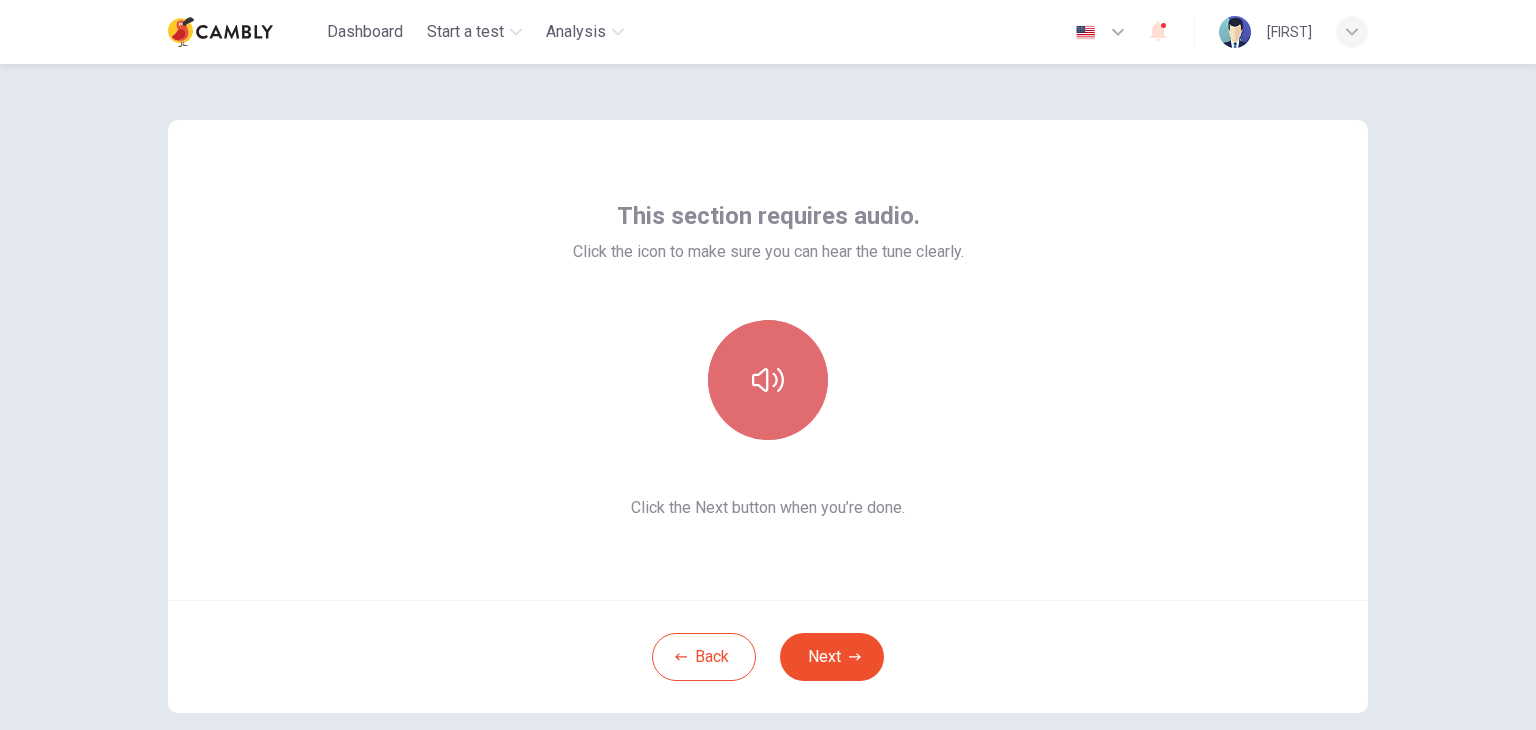 click at bounding box center [768, 380] 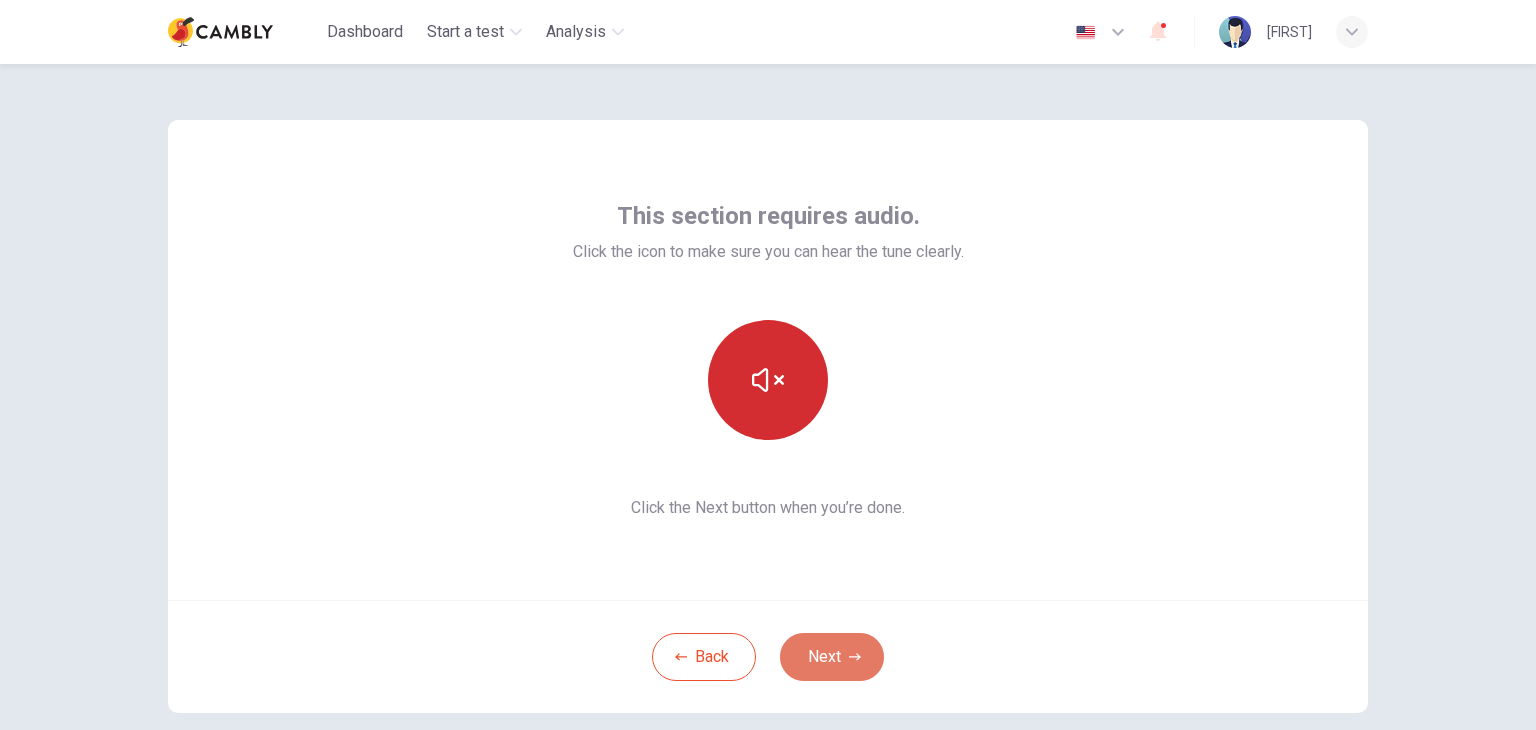 click on "Next" at bounding box center [832, 657] 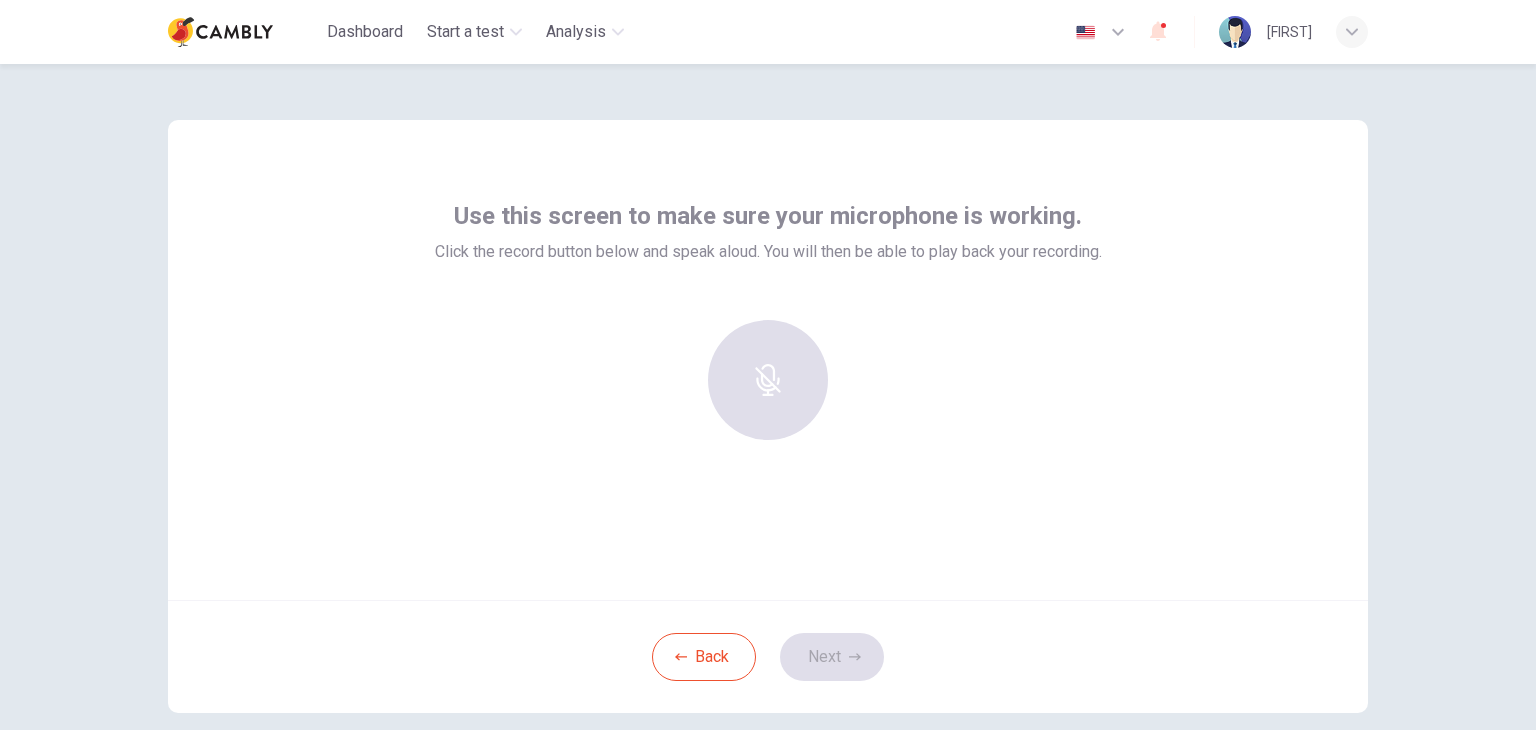 click at bounding box center [768, 380] 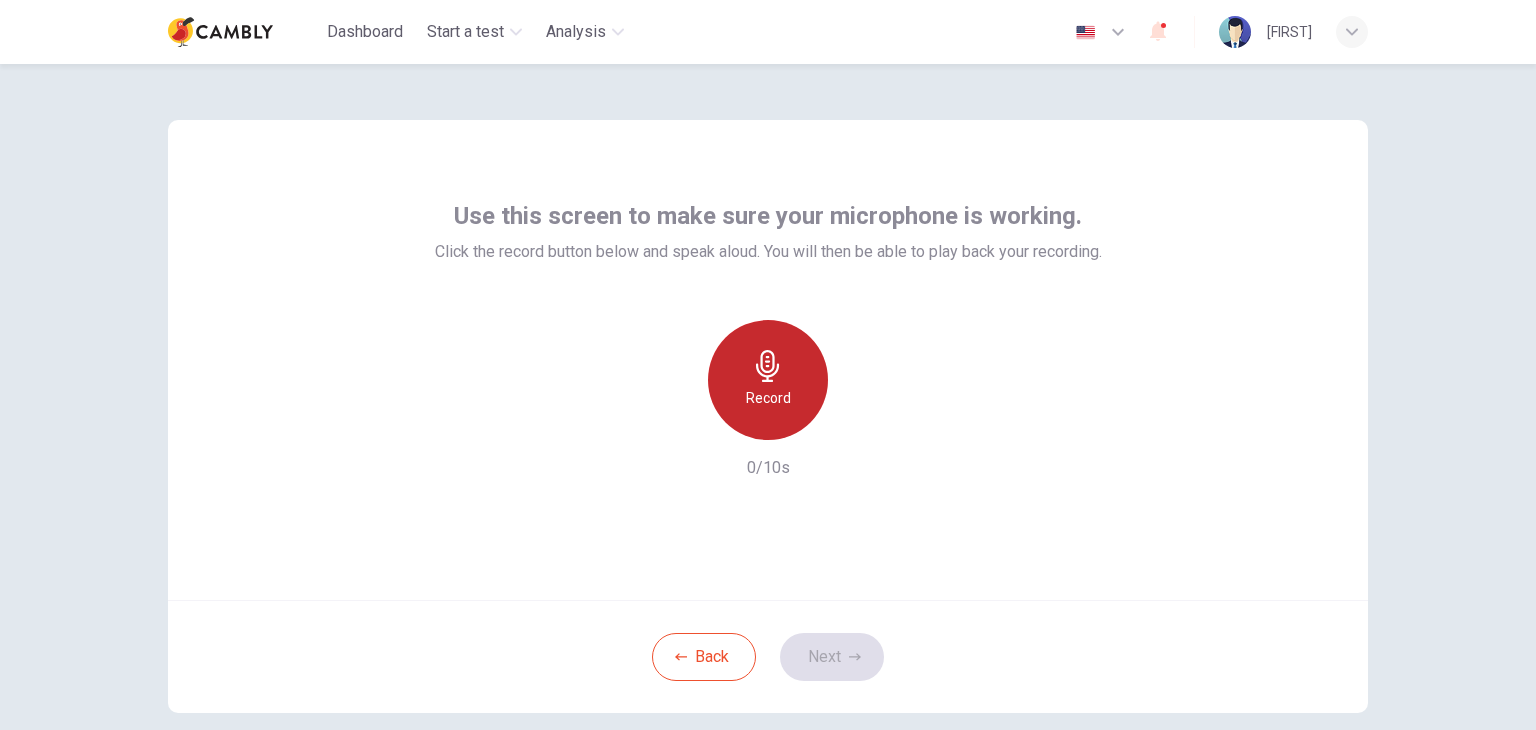 click on "Record" at bounding box center (768, 398) 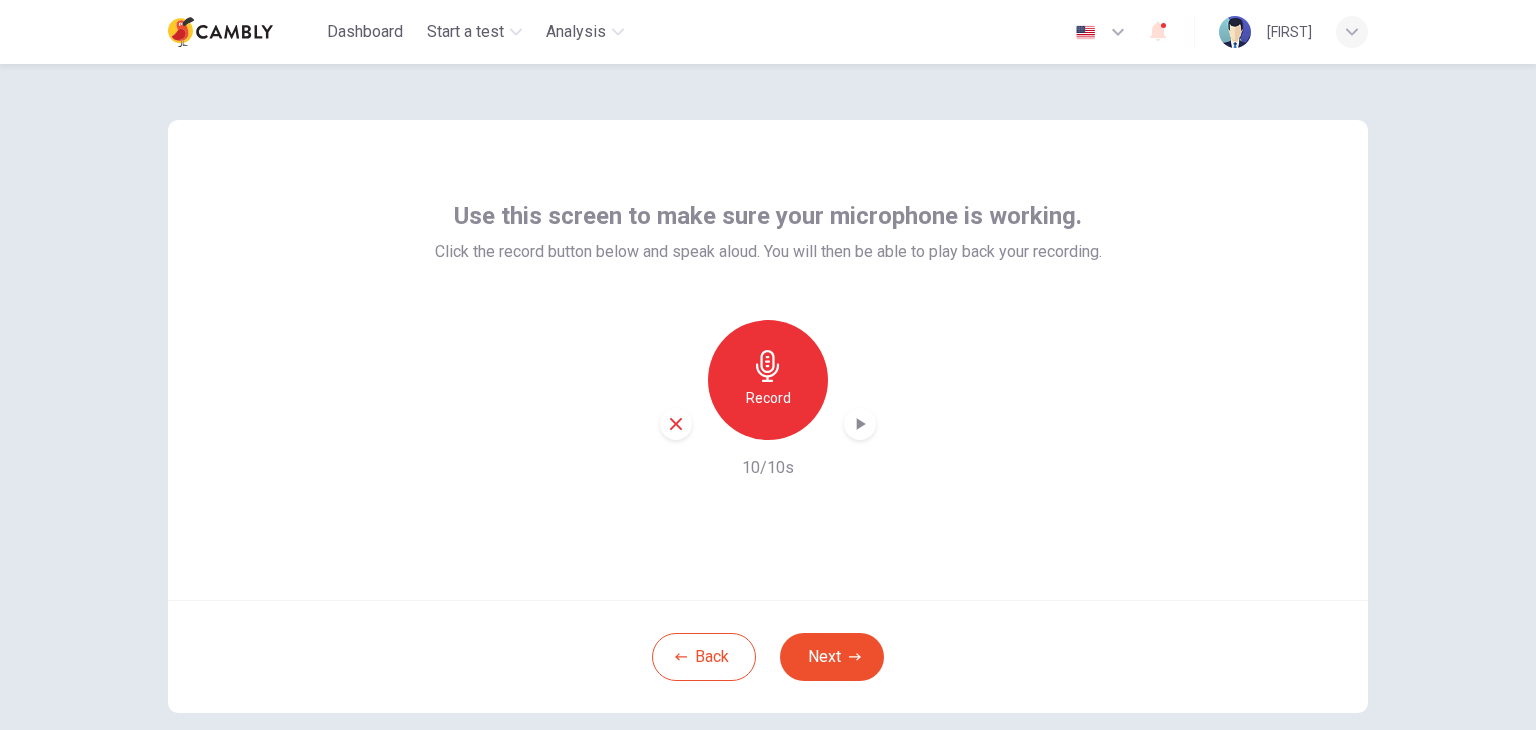 click on "Record" at bounding box center (768, 398) 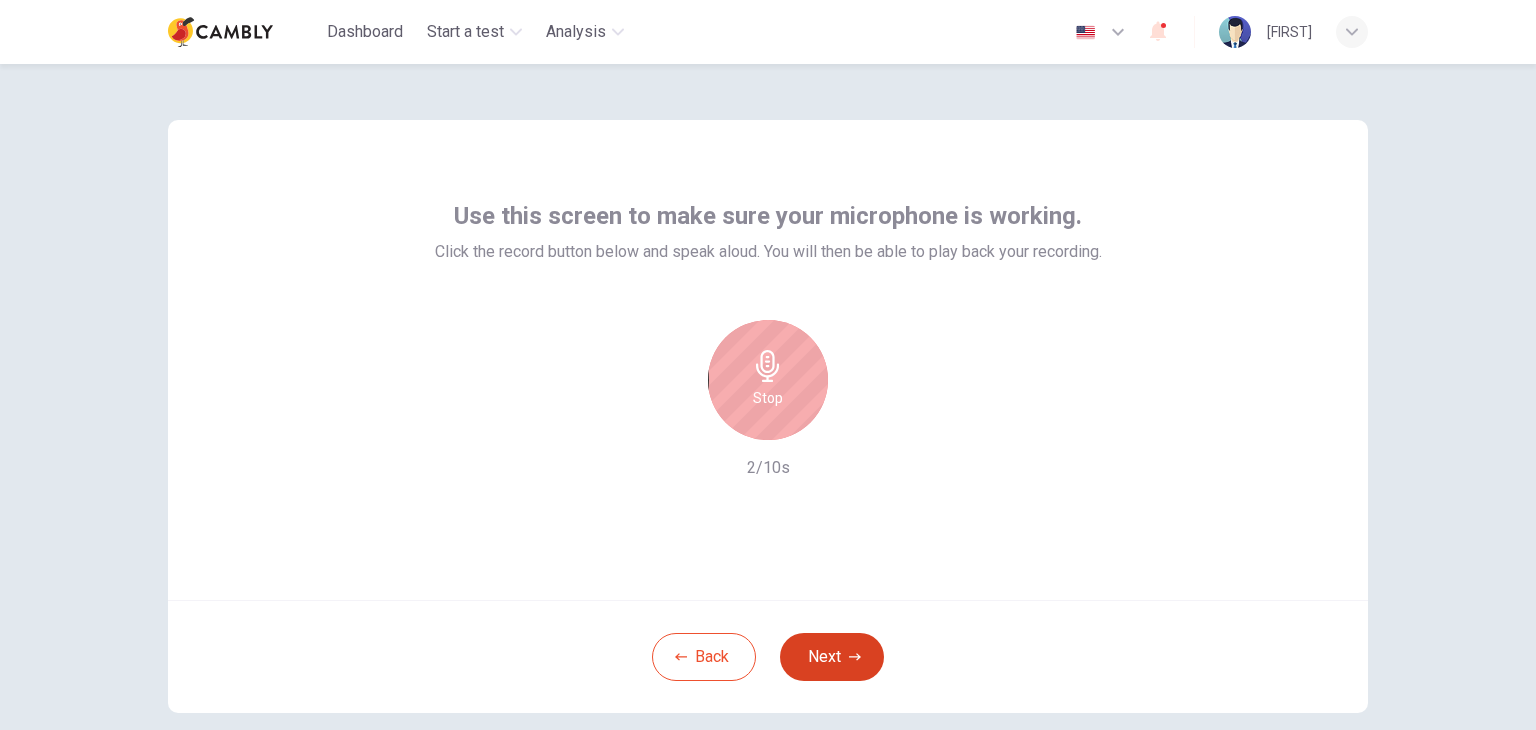 click on "Next" at bounding box center (832, 657) 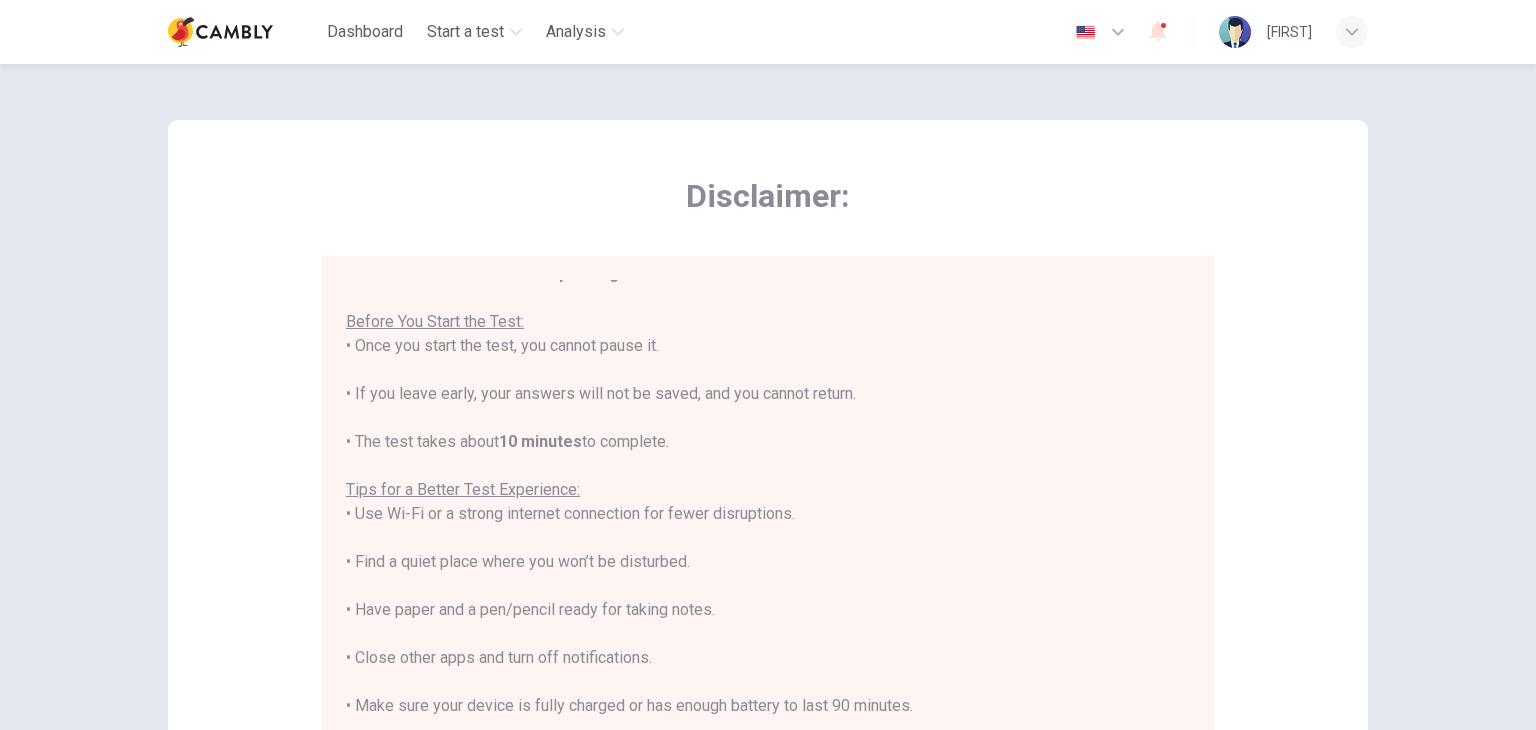 scroll, scrollTop: 23, scrollLeft: 0, axis: vertical 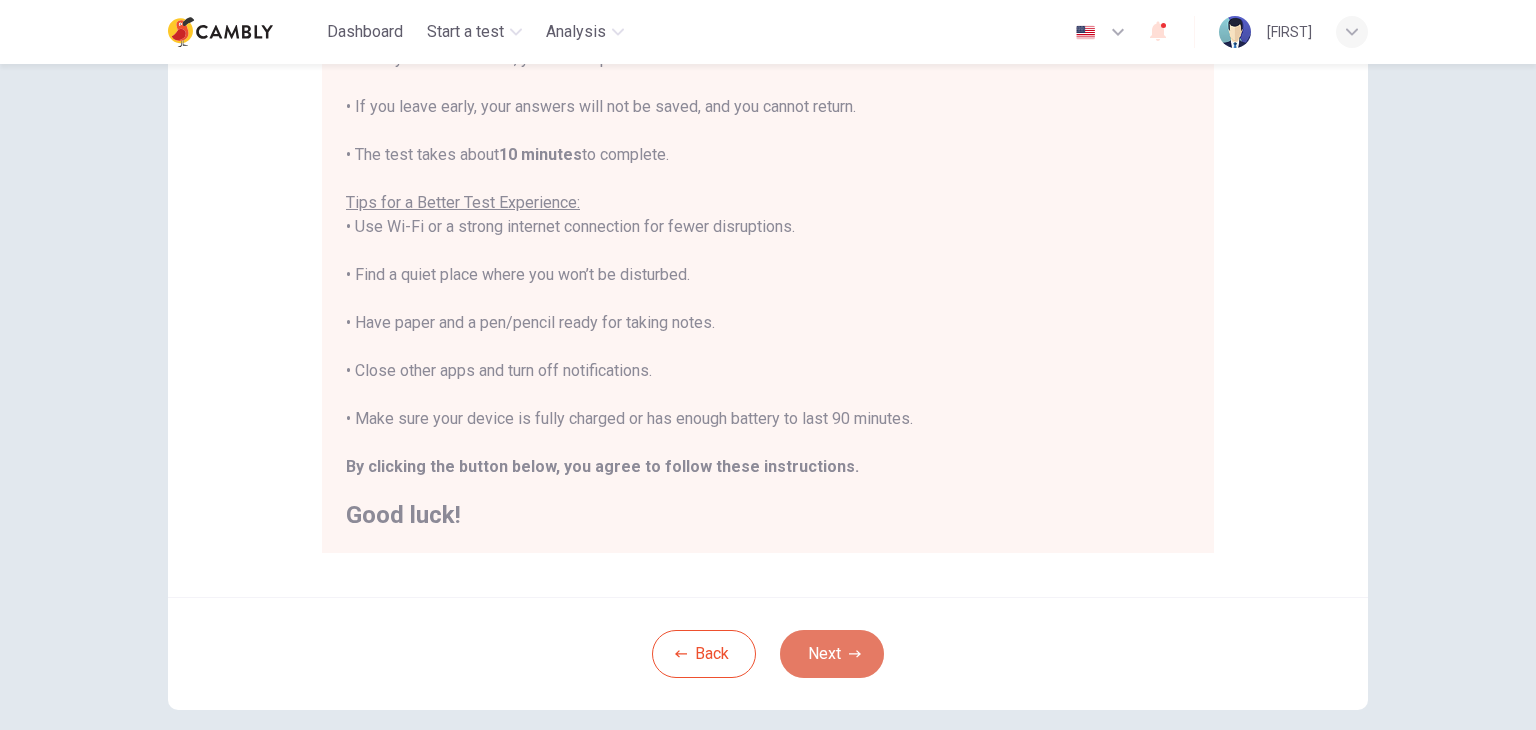 click on "Next" at bounding box center [832, 654] 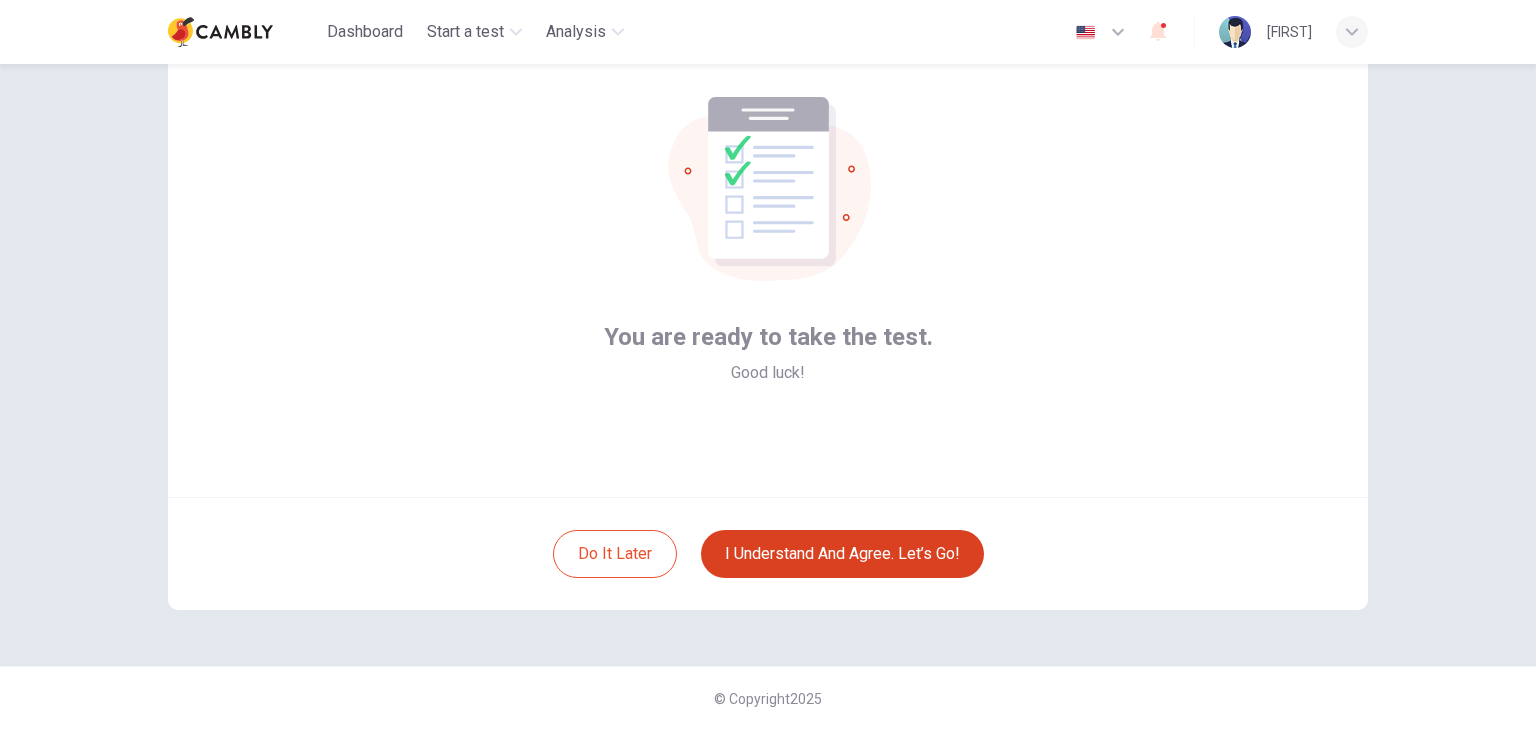 scroll, scrollTop: 103, scrollLeft: 0, axis: vertical 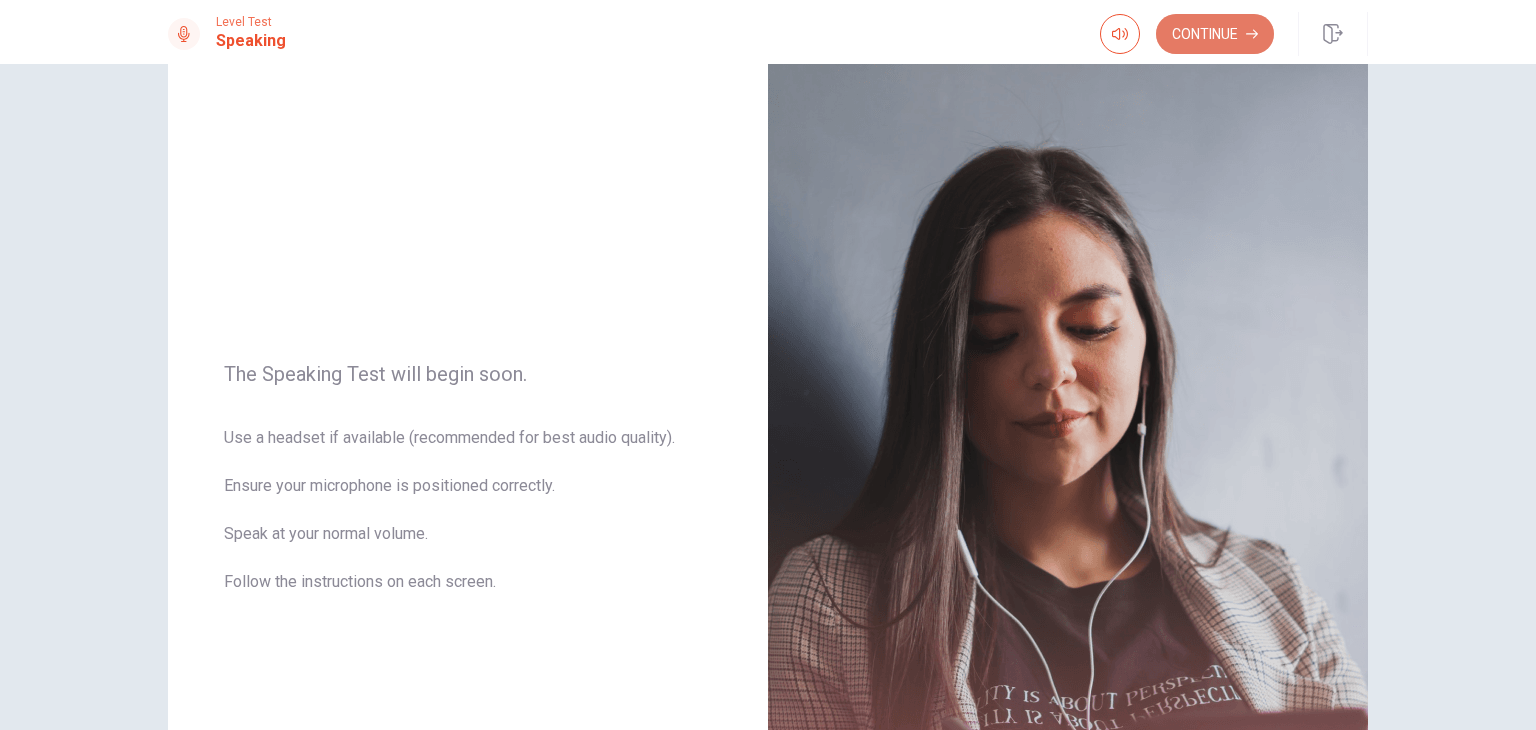 click on "Continue" at bounding box center (1215, 34) 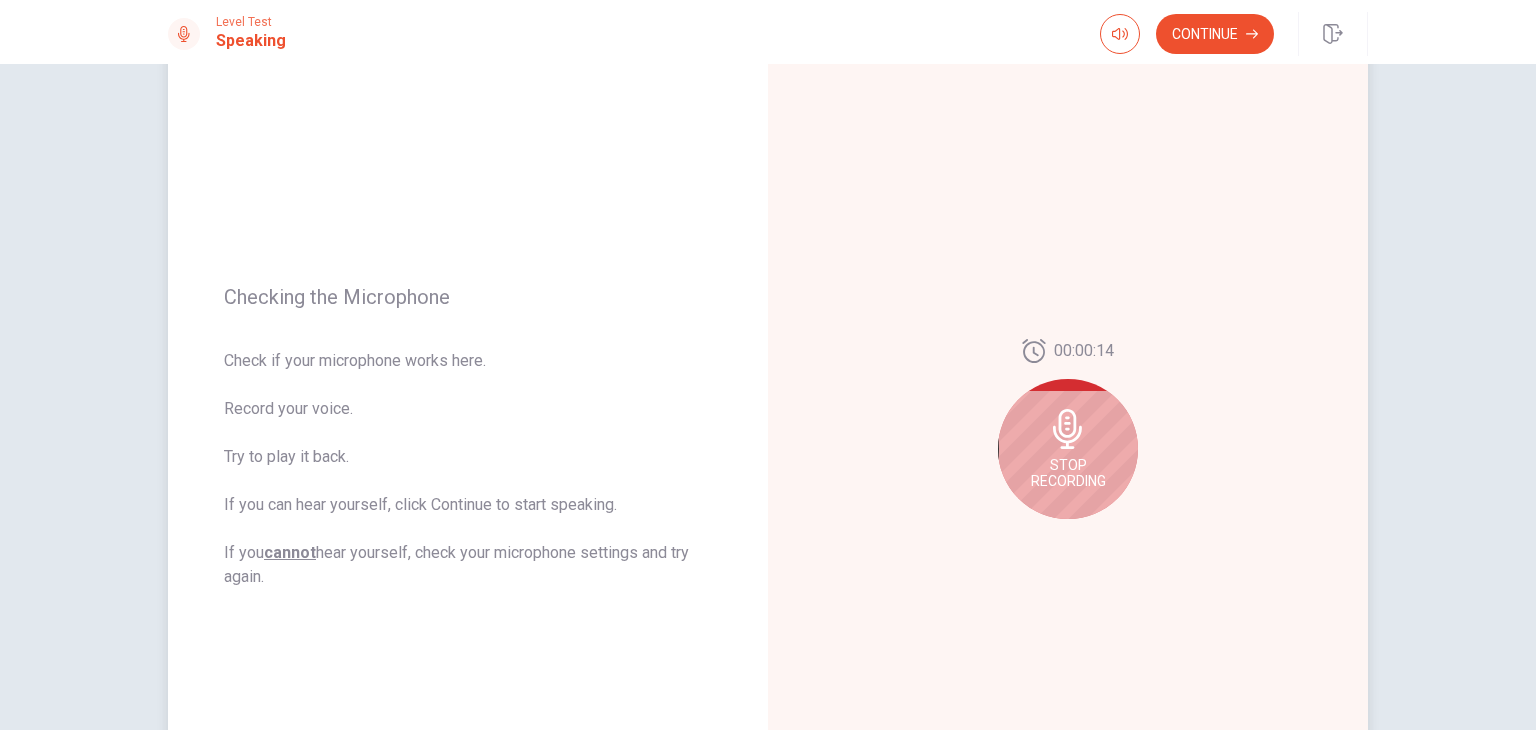 scroll, scrollTop: 150, scrollLeft: 0, axis: vertical 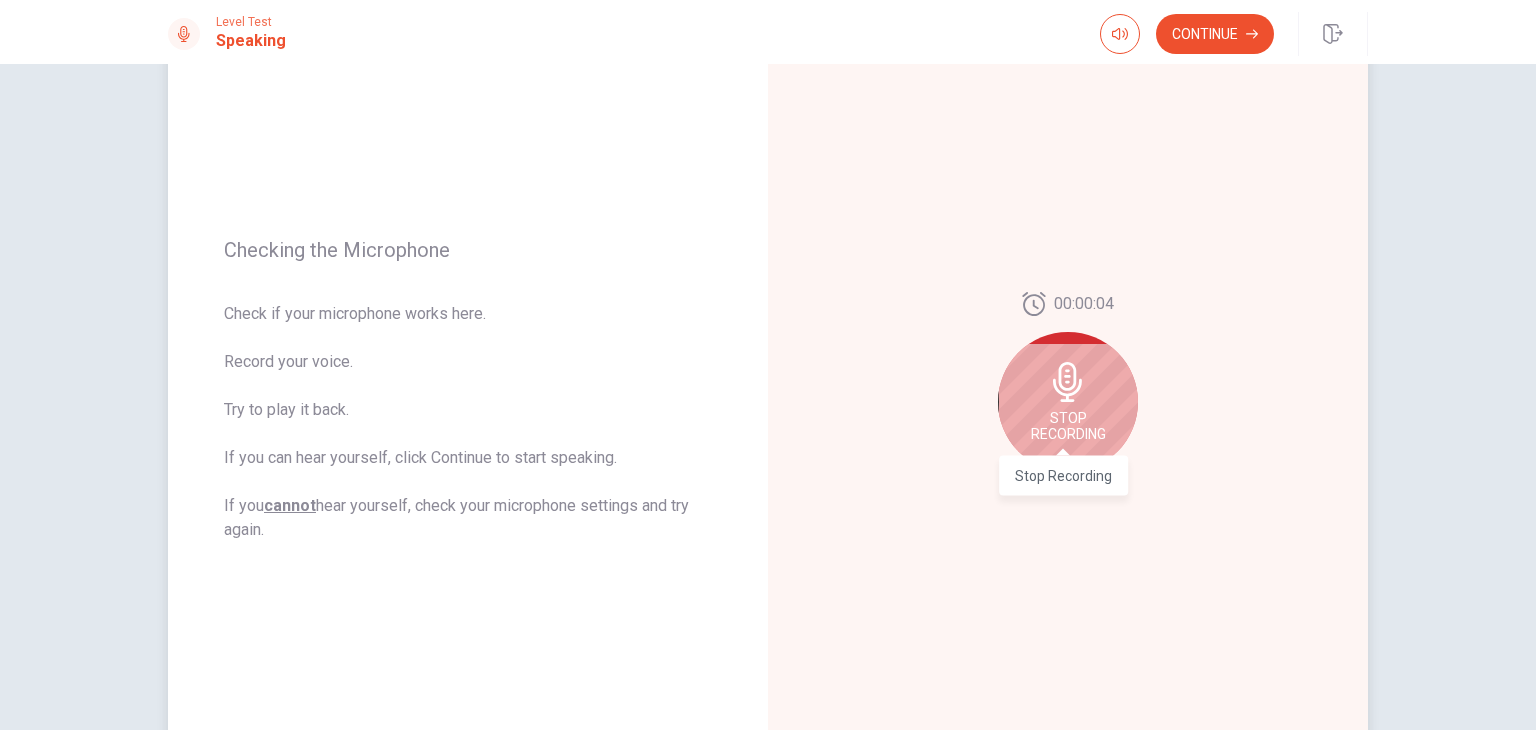 click on "Stop   Recording" at bounding box center (1068, 426) 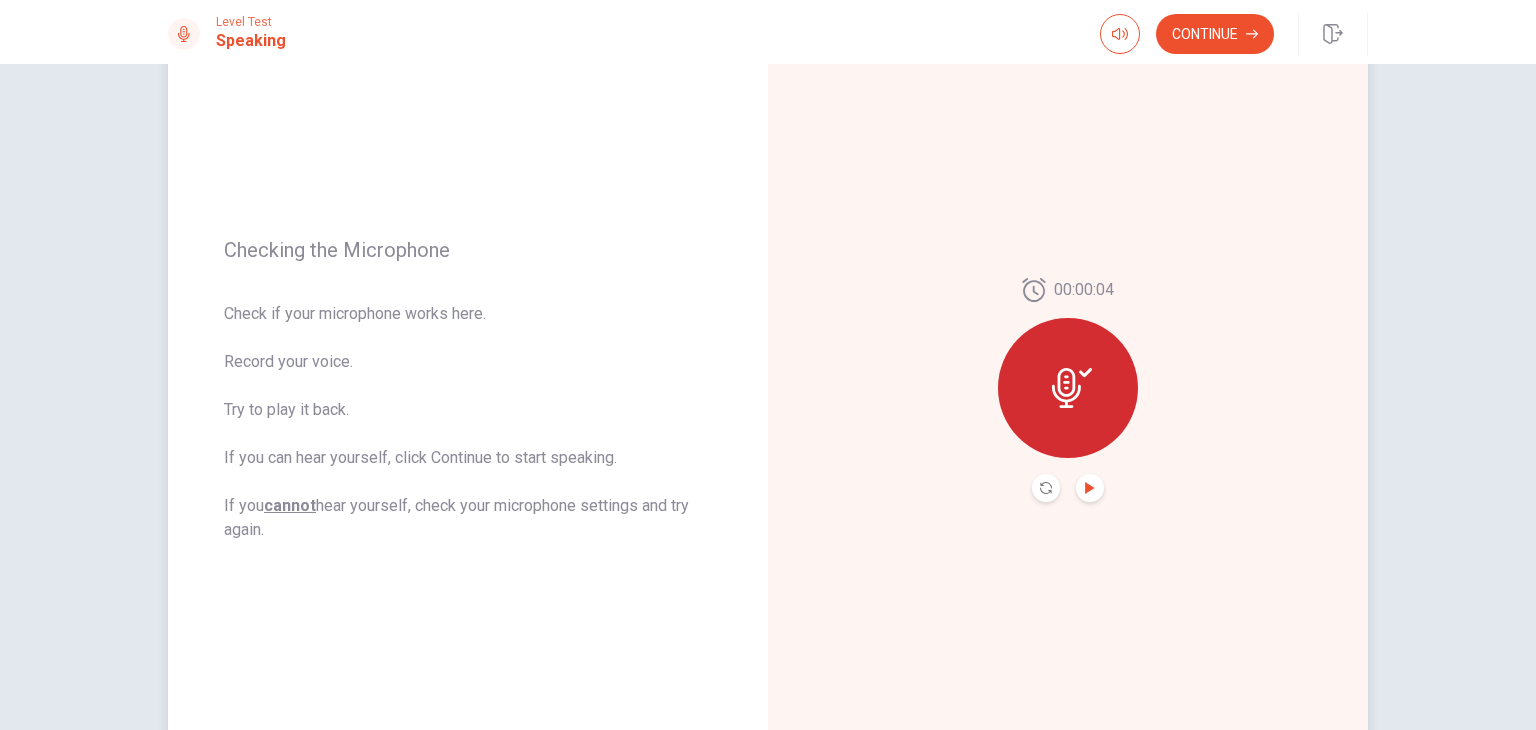 click at bounding box center (1090, 488) 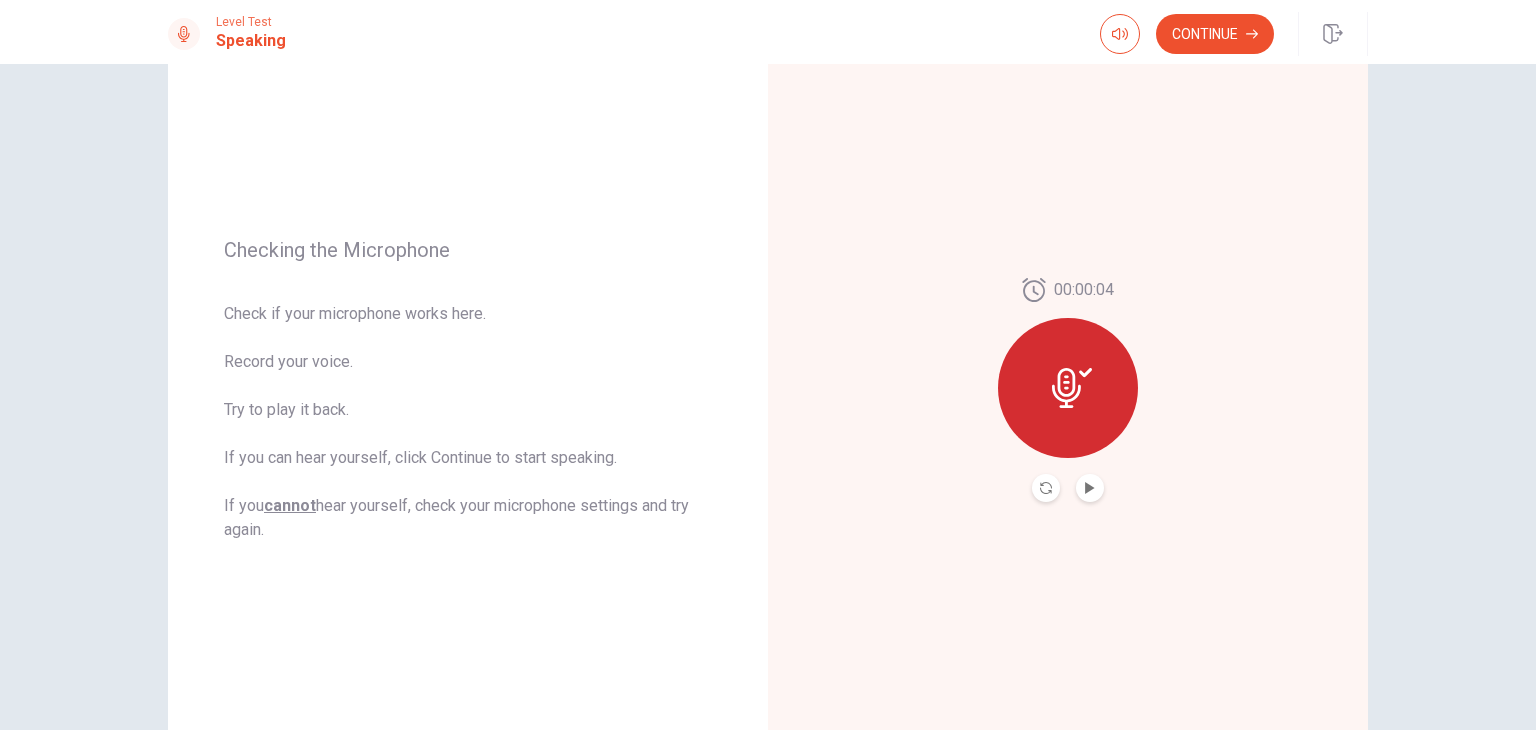 click at bounding box center (1072, 388) 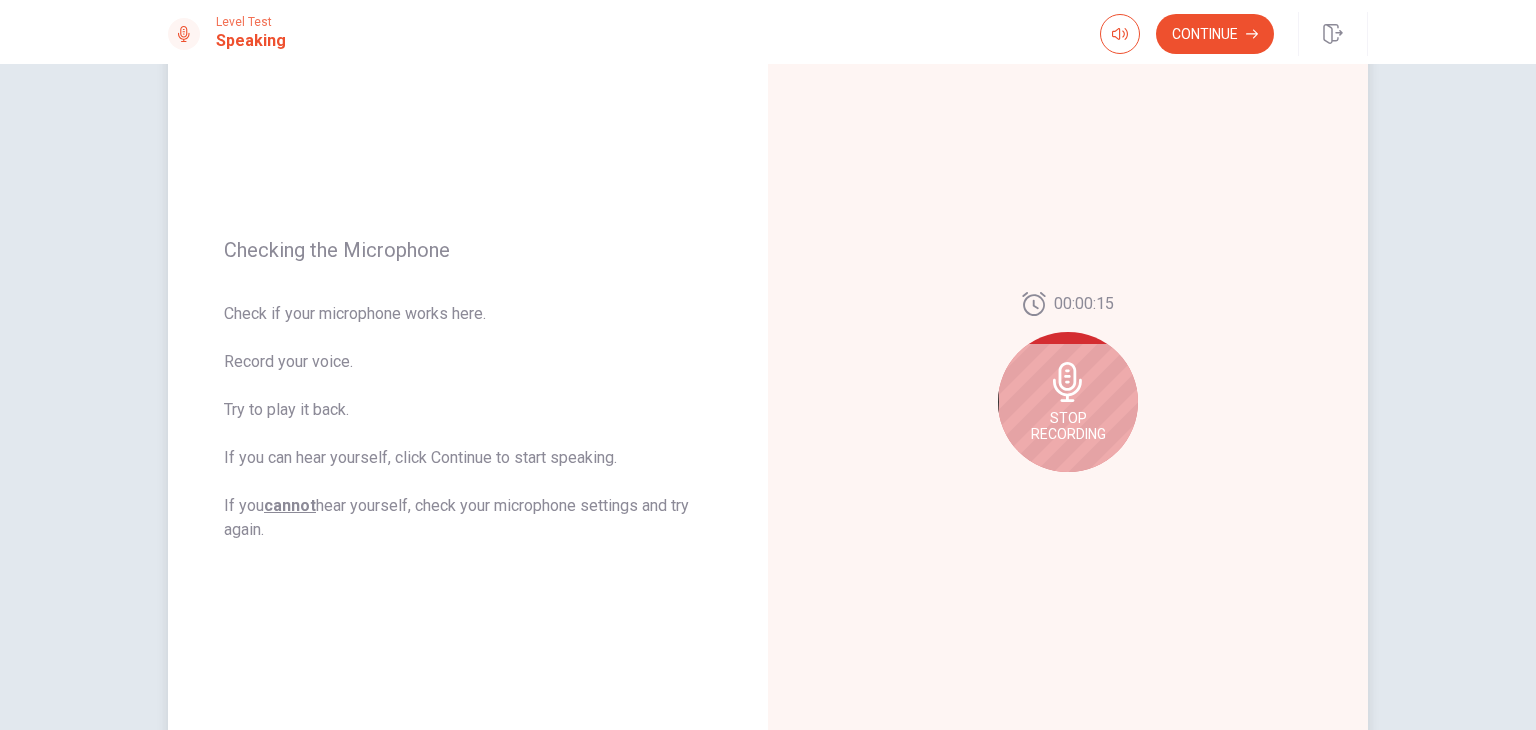 click on "Stop   Recording" at bounding box center [1068, 402] 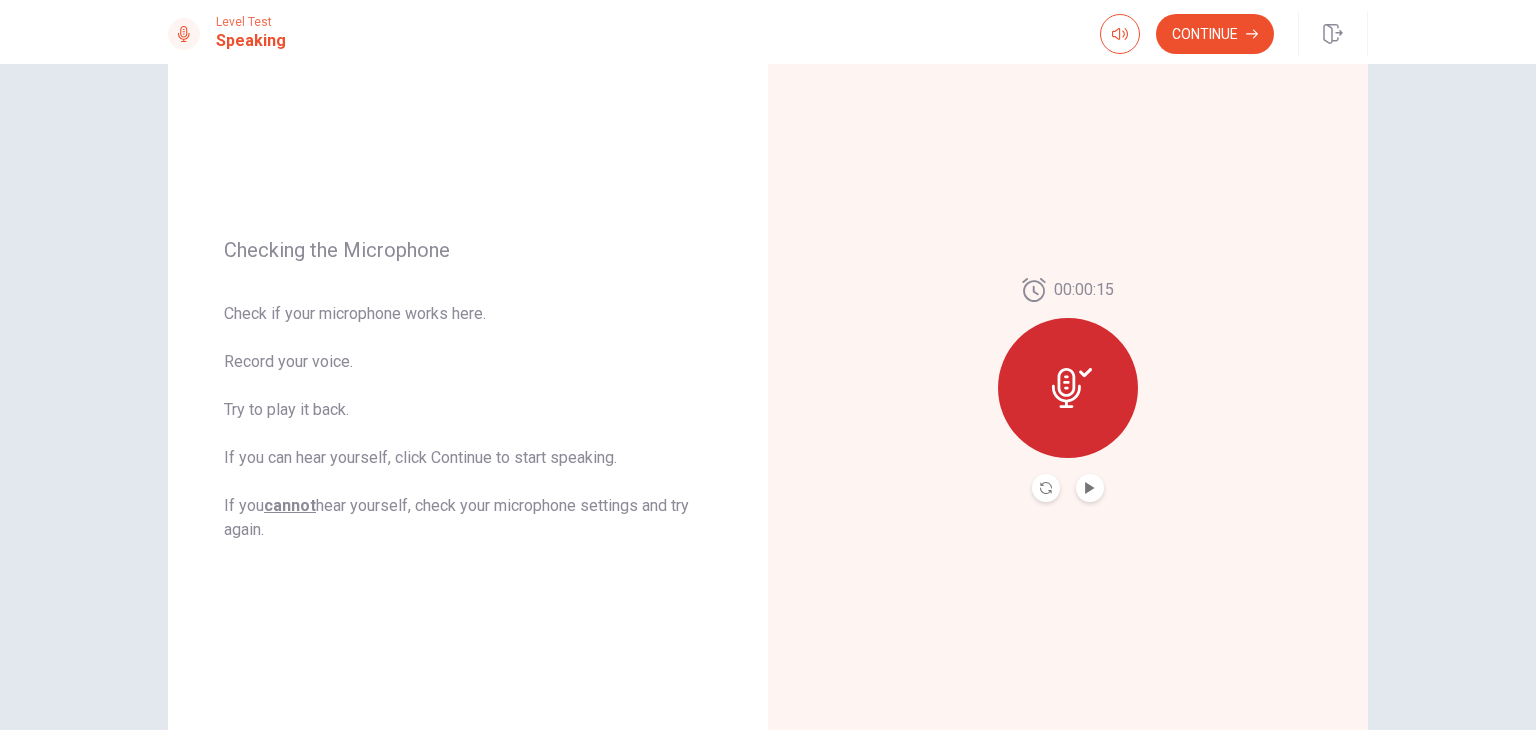 click at bounding box center [1046, 488] 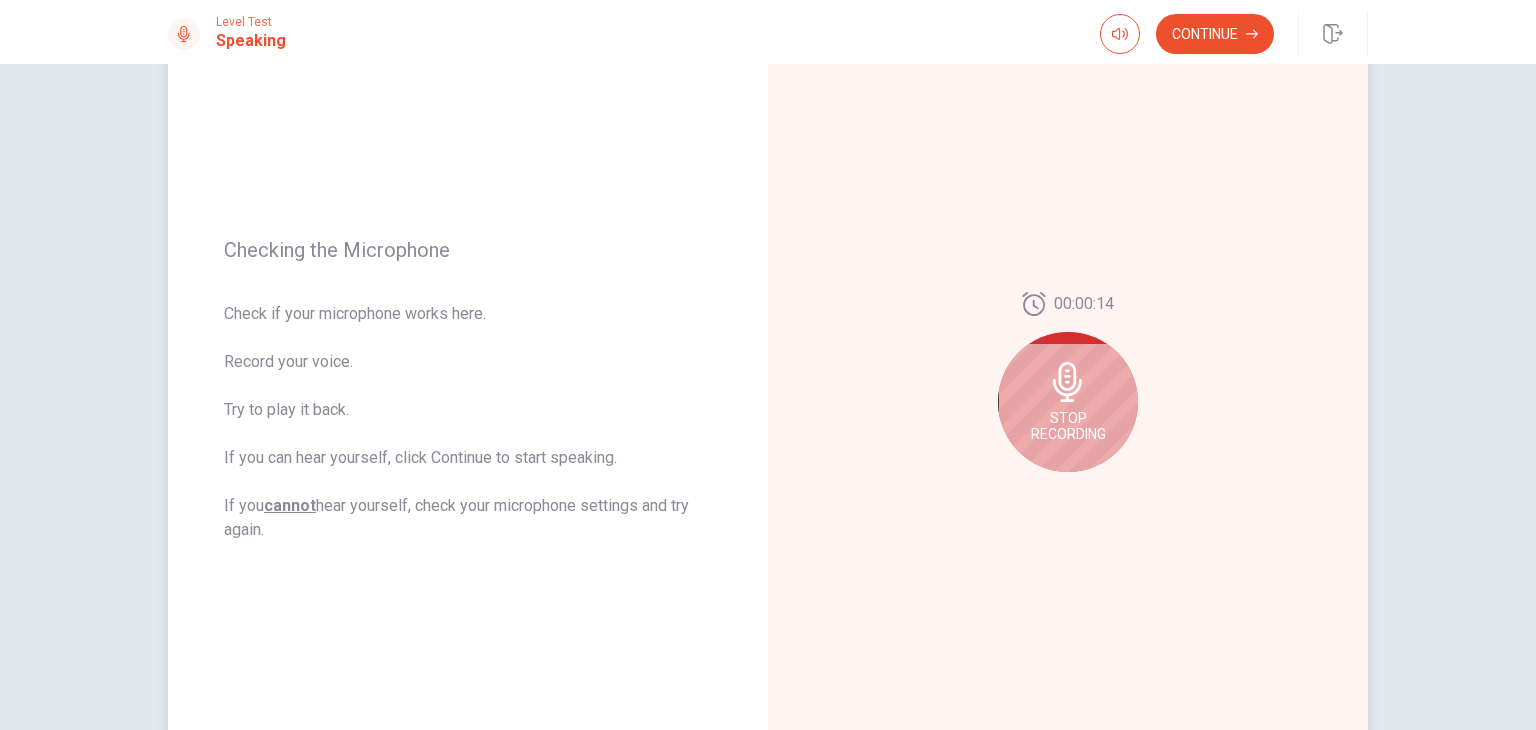 click at bounding box center [1067, 382] 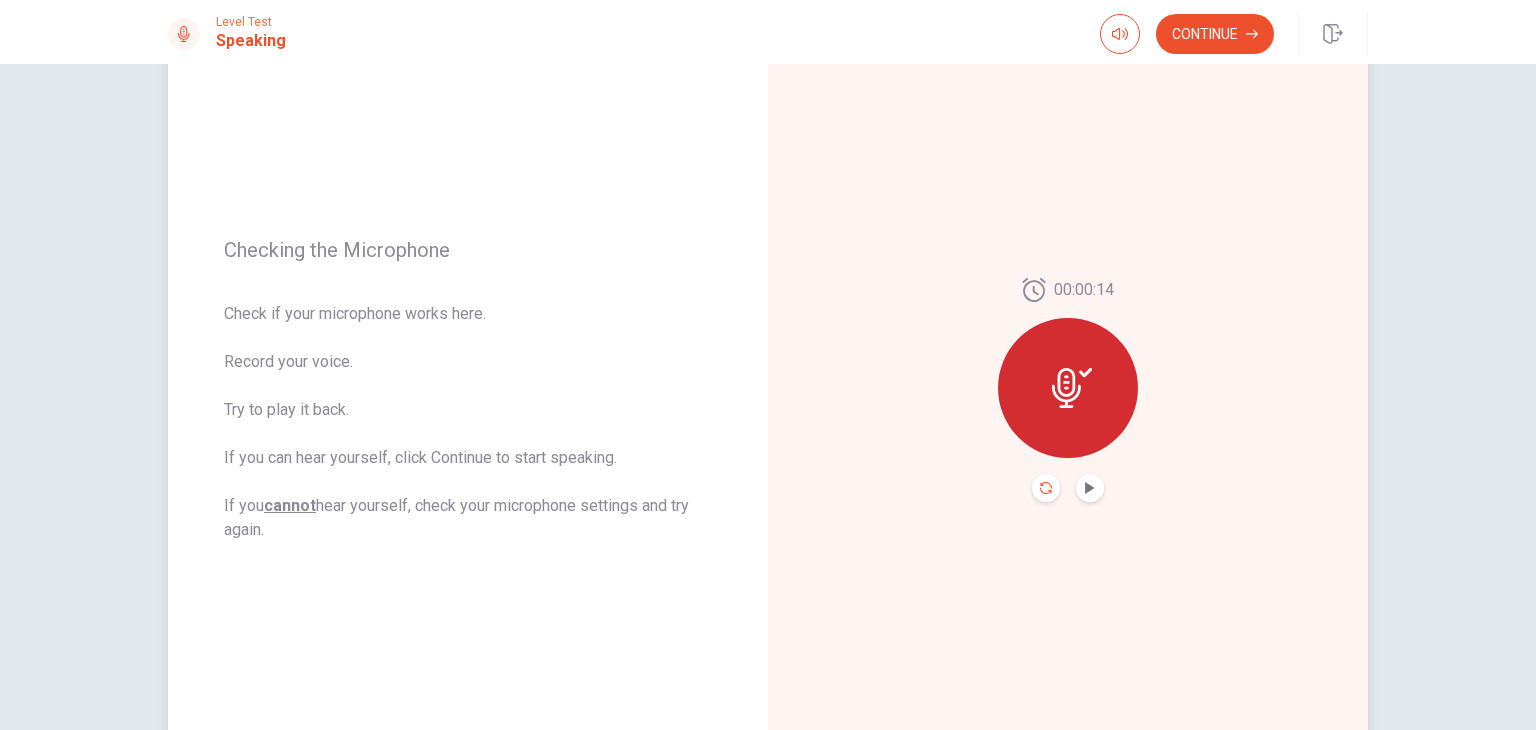 click at bounding box center [1046, 488] 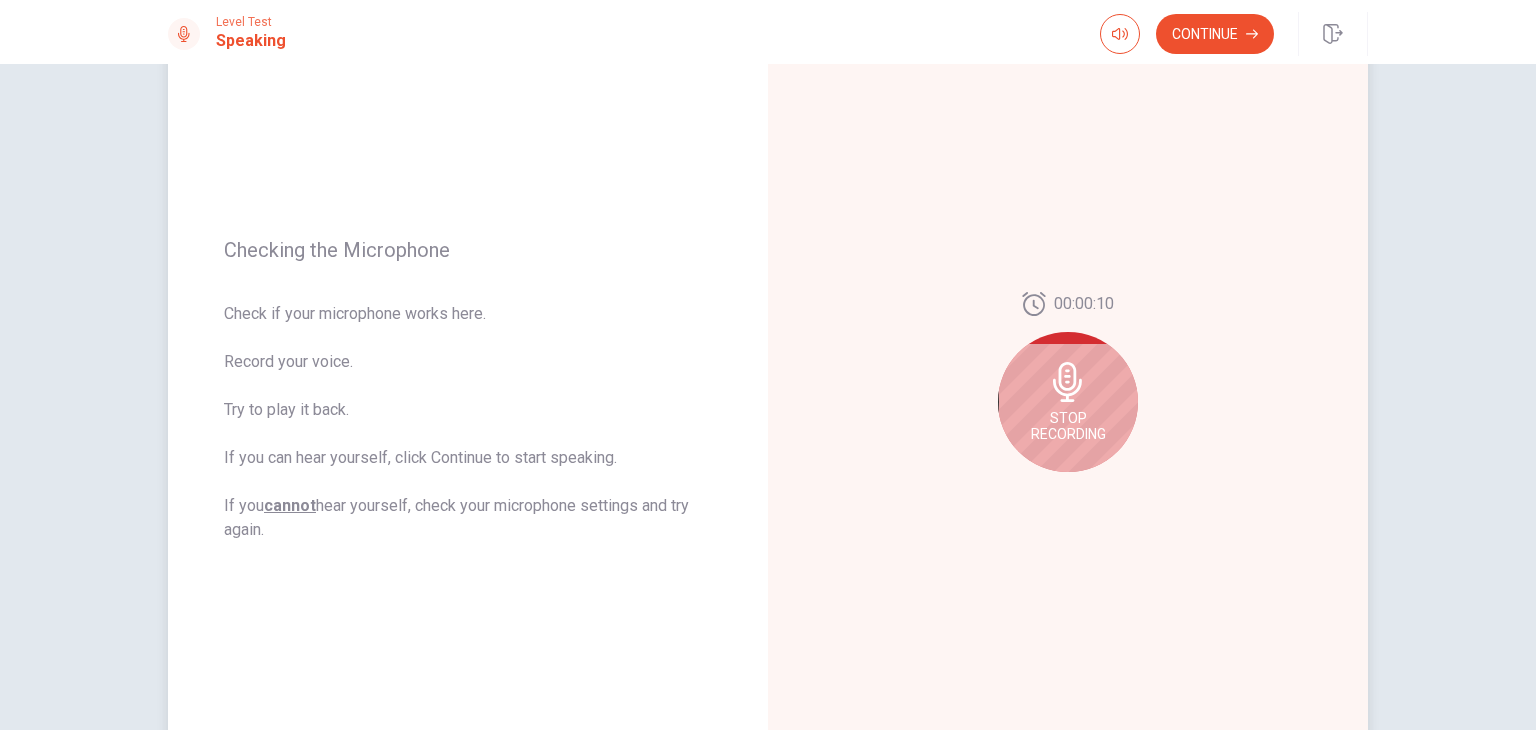 click at bounding box center [1068, 382] 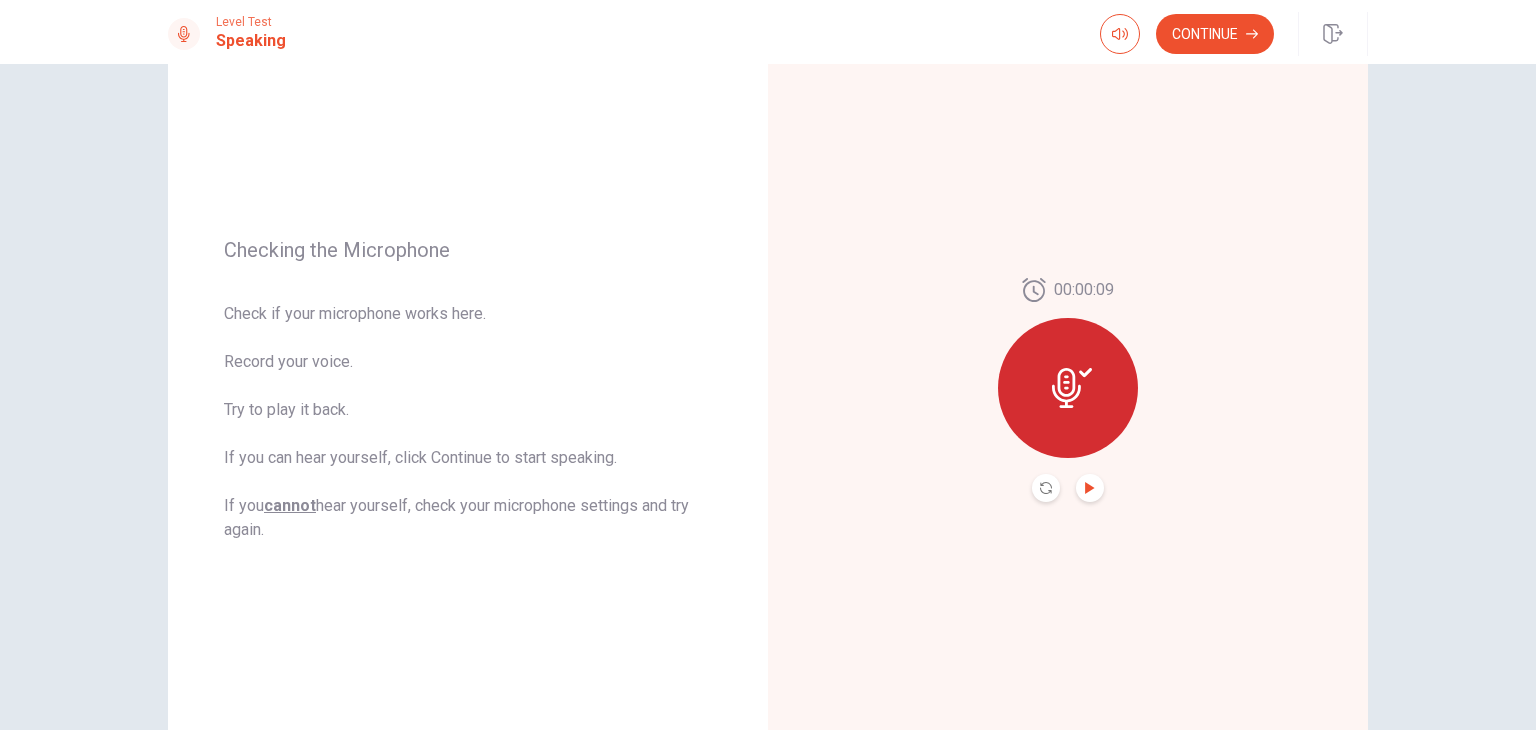 click at bounding box center [1090, 488] 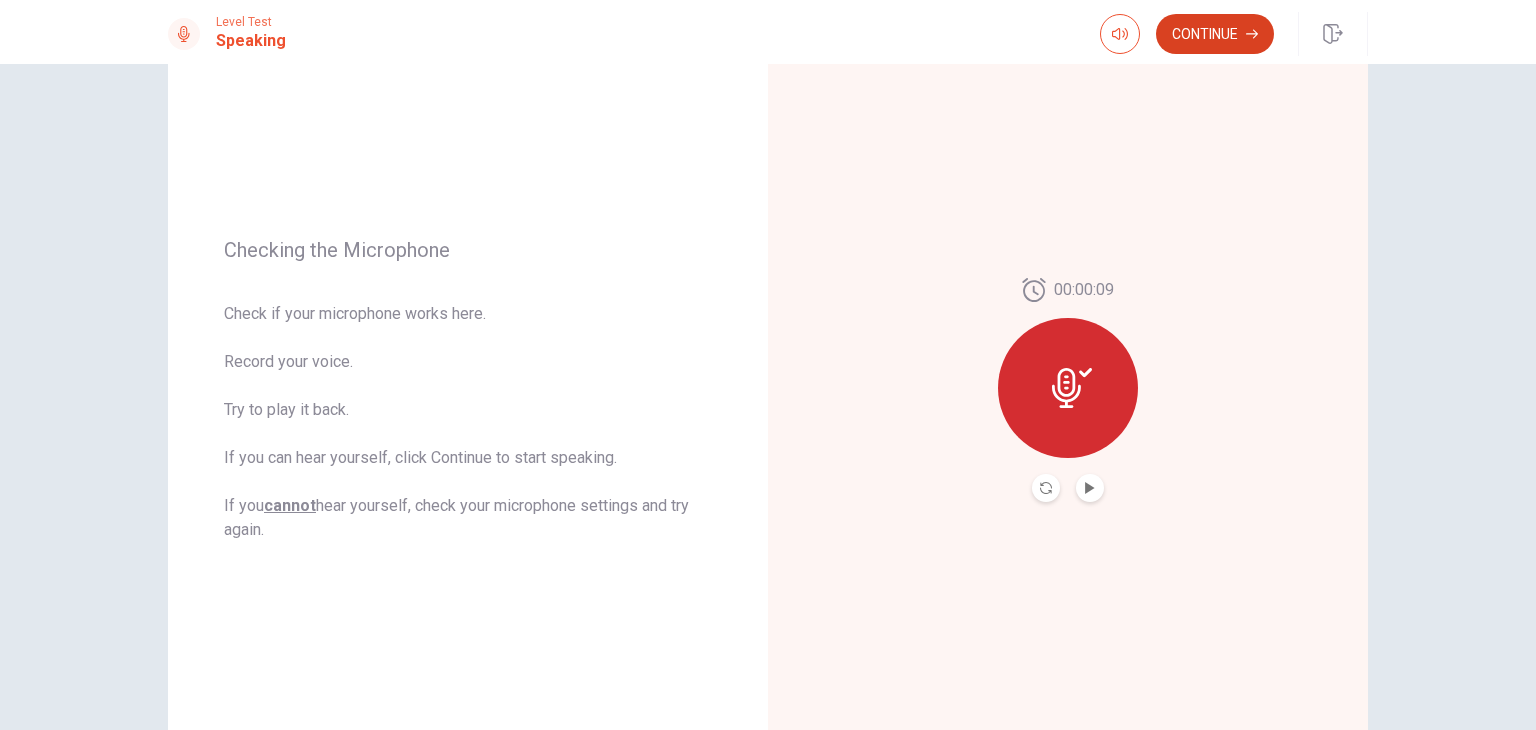 click on "Continue" at bounding box center (1215, 34) 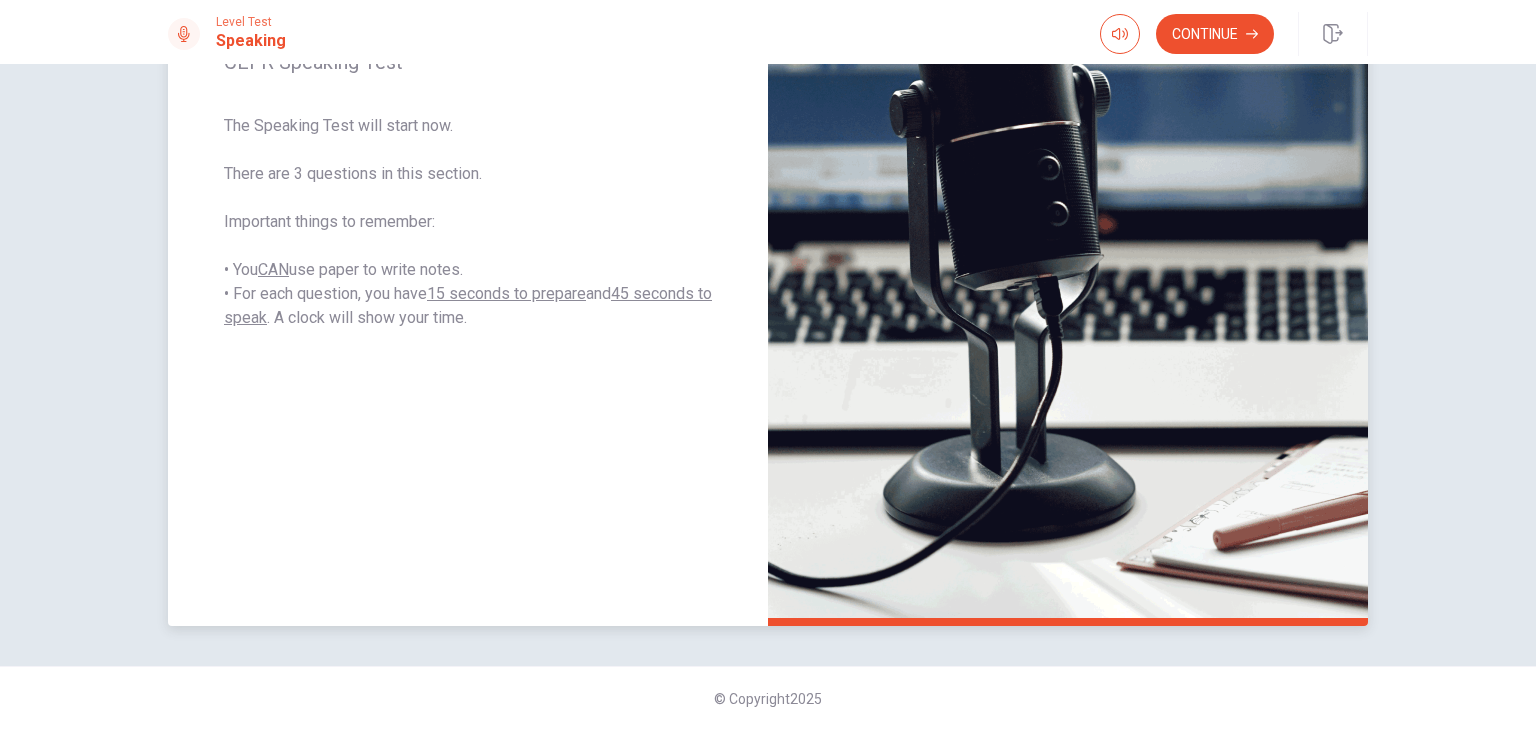scroll, scrollTop: 250, scrollLeft: 0, axis: vertical 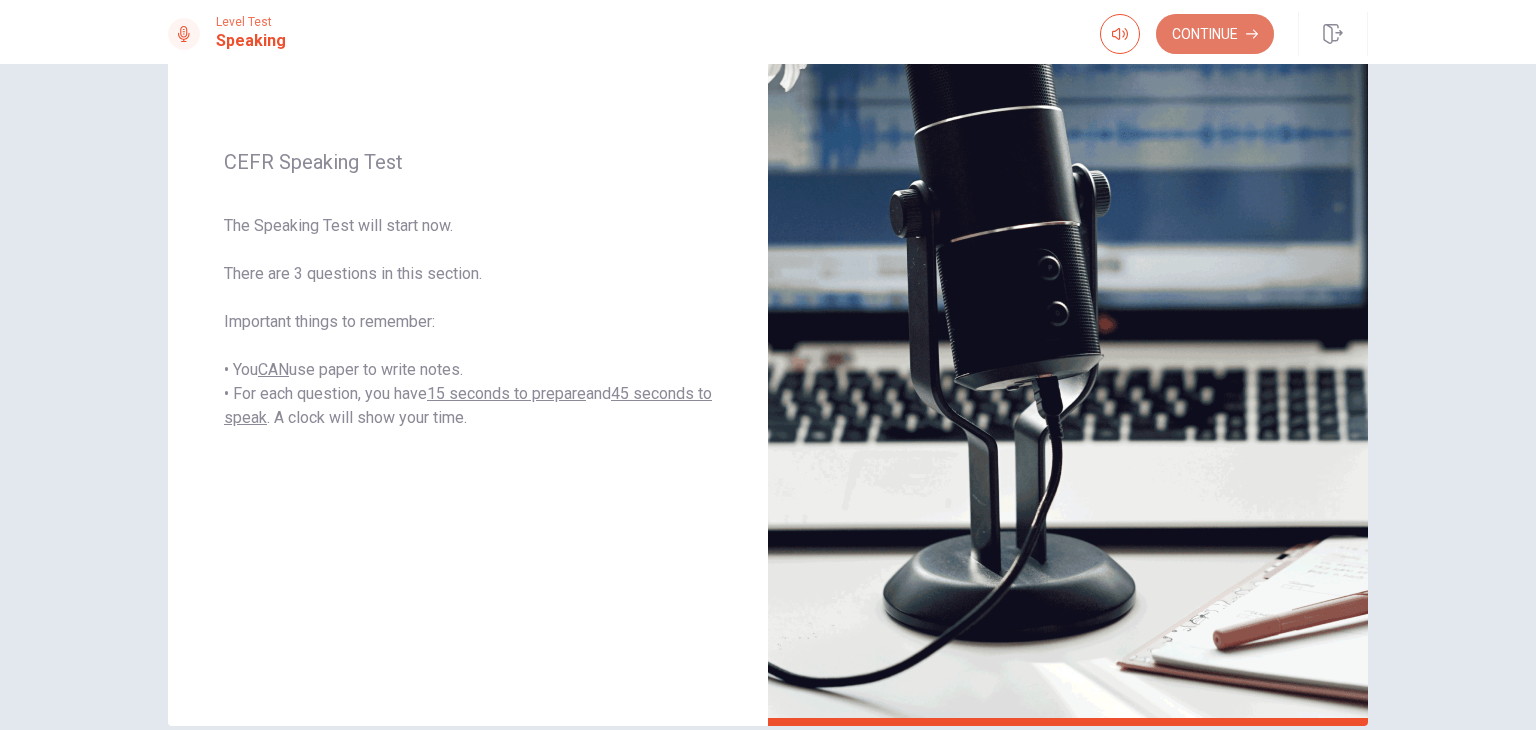 click on "Continue" at bounding box center (1215, 34) 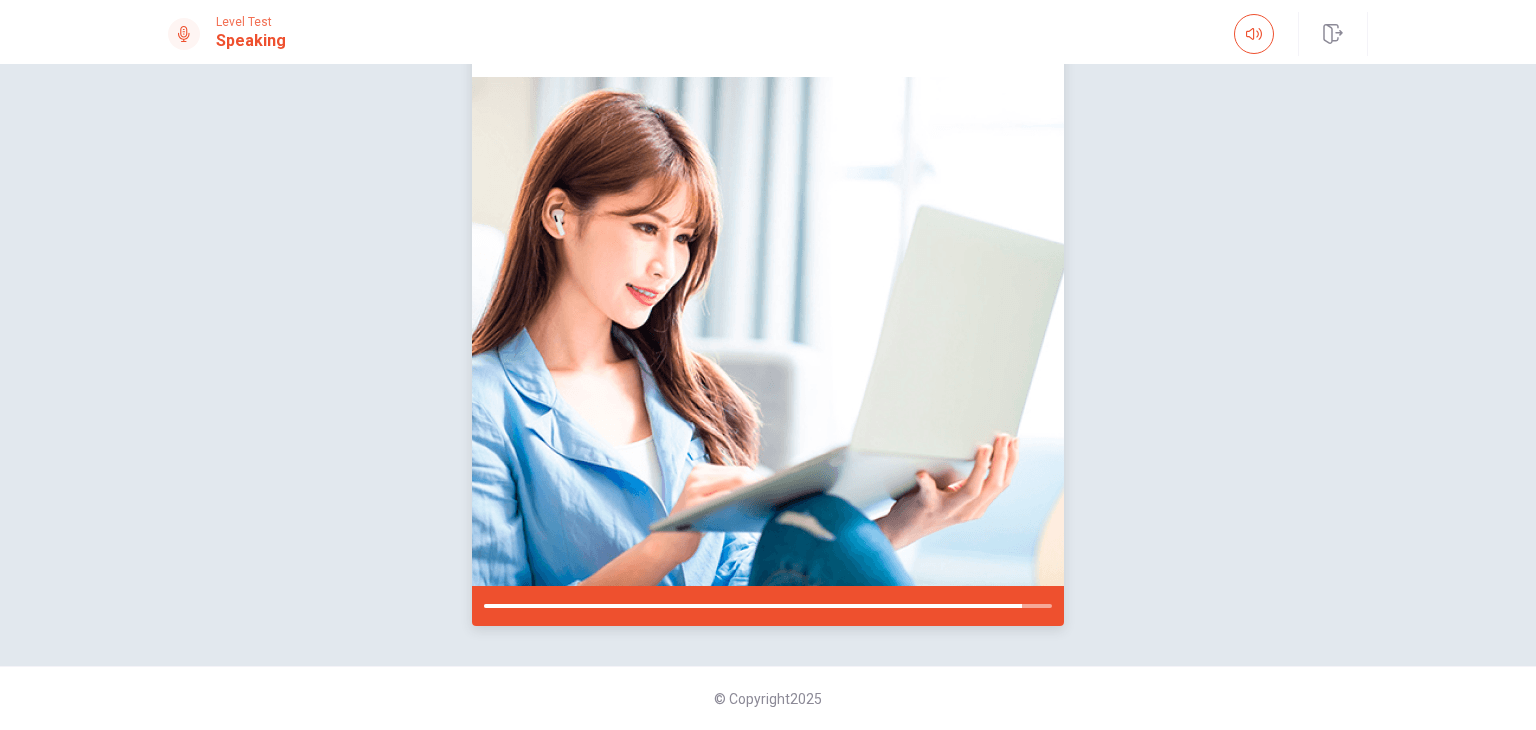 scroll, scrollTop: 250, scrollLeft: 0, axis: vertical 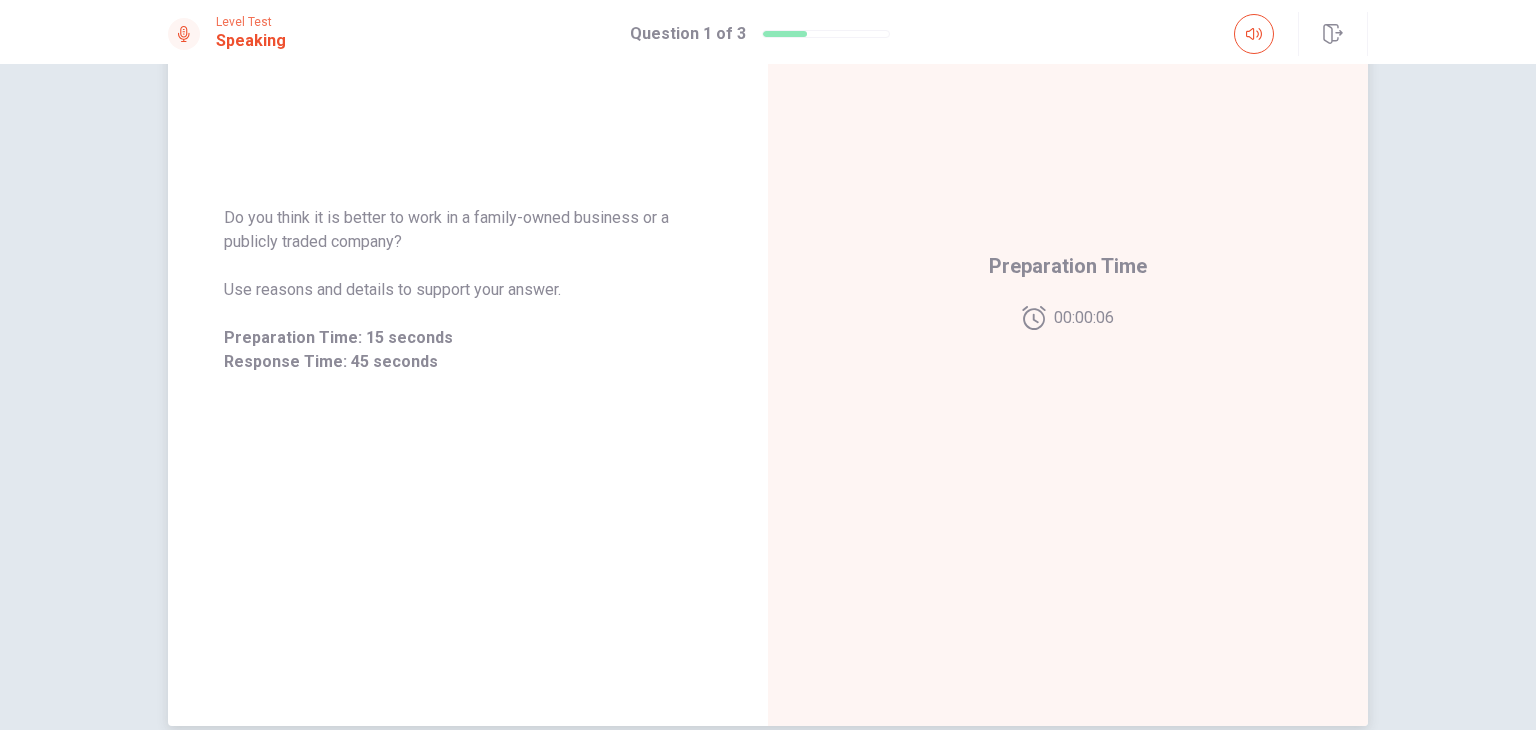 drag, startPoint x: 237, startPoint y: 239, endPoint x: 304, endPoint y: 251, distance: 68.06615 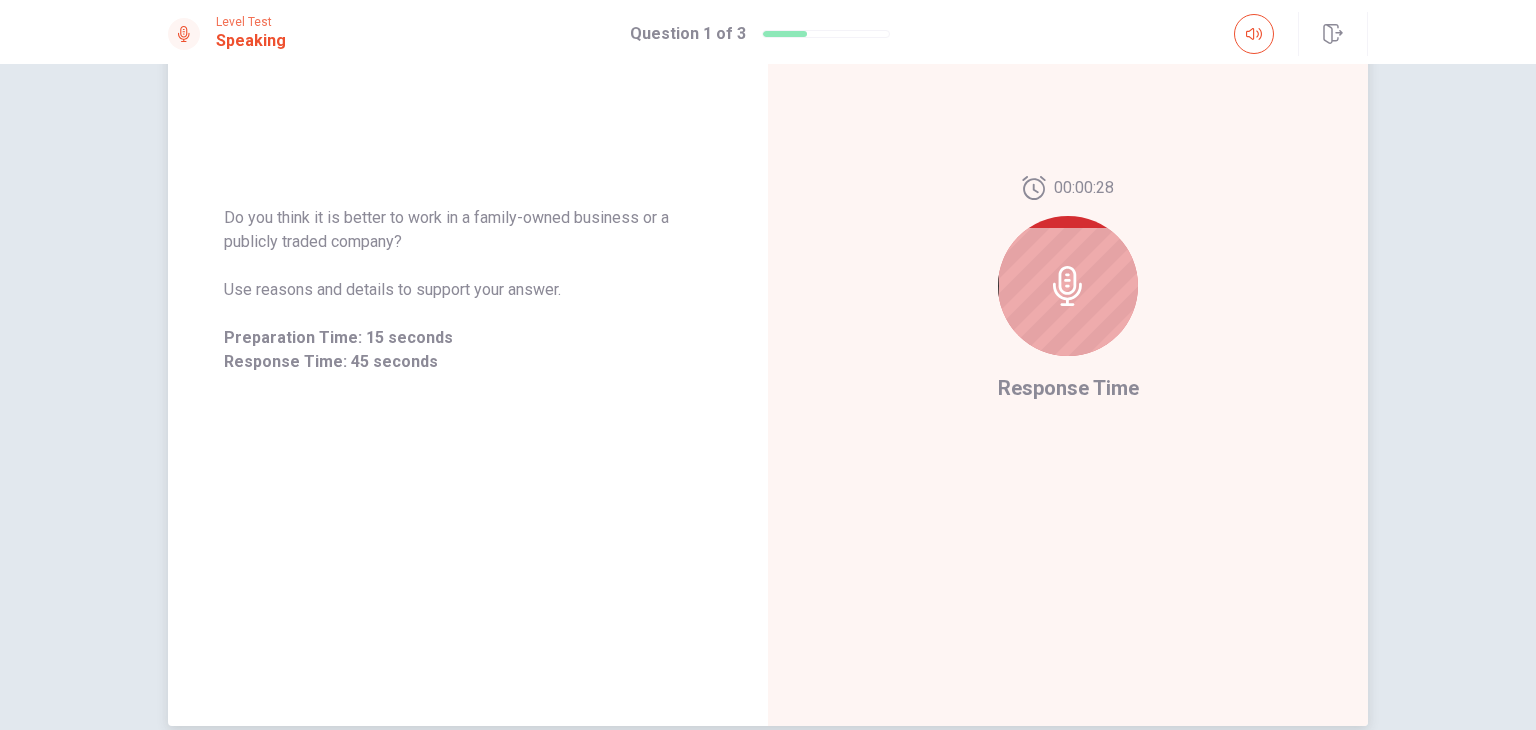 click at bounding box center [1068, 286] 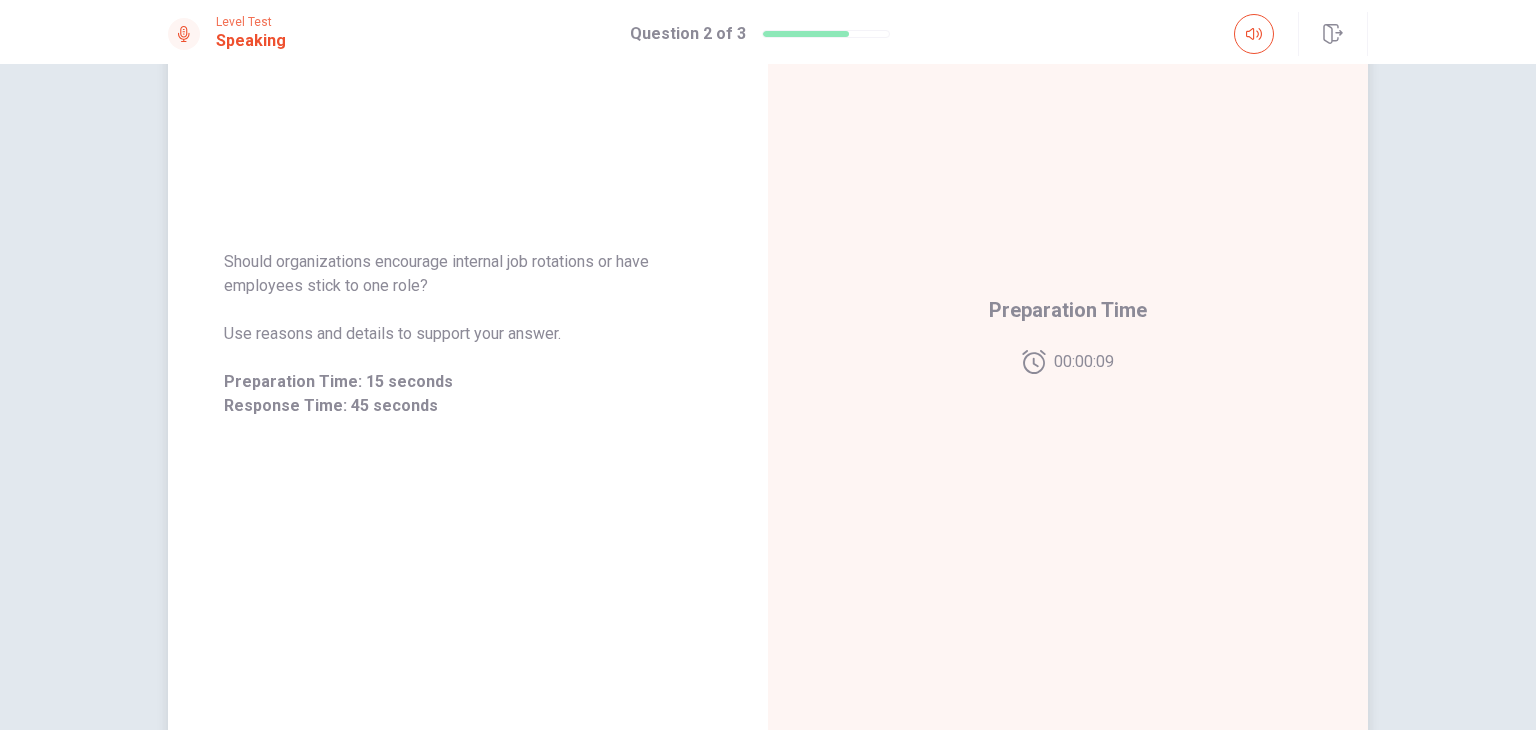 scroll, scrollTop: 250, scrollLeft: 0, axis: vertical 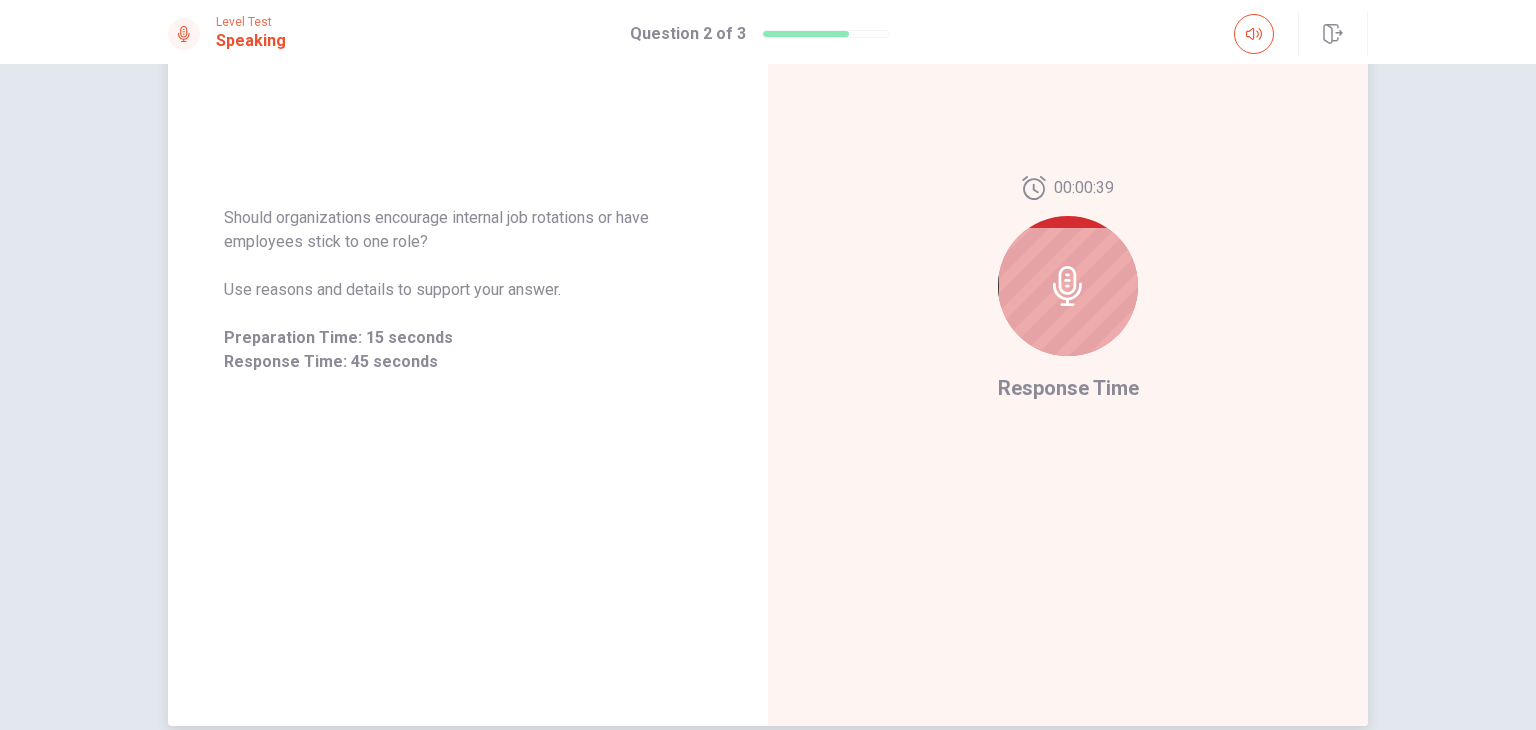 click at bounding box center [1068, 286] 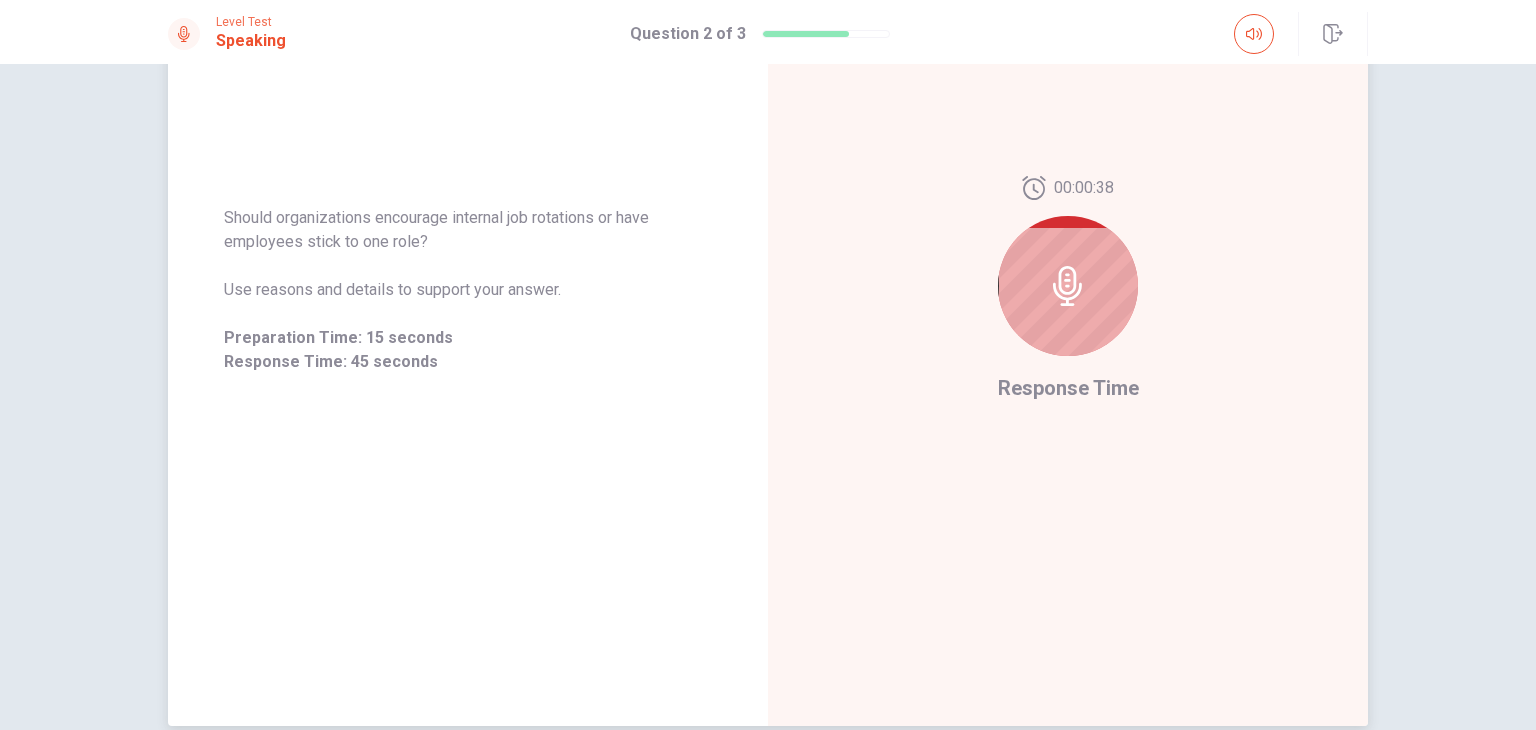 click at bounding box center [1068, 286] 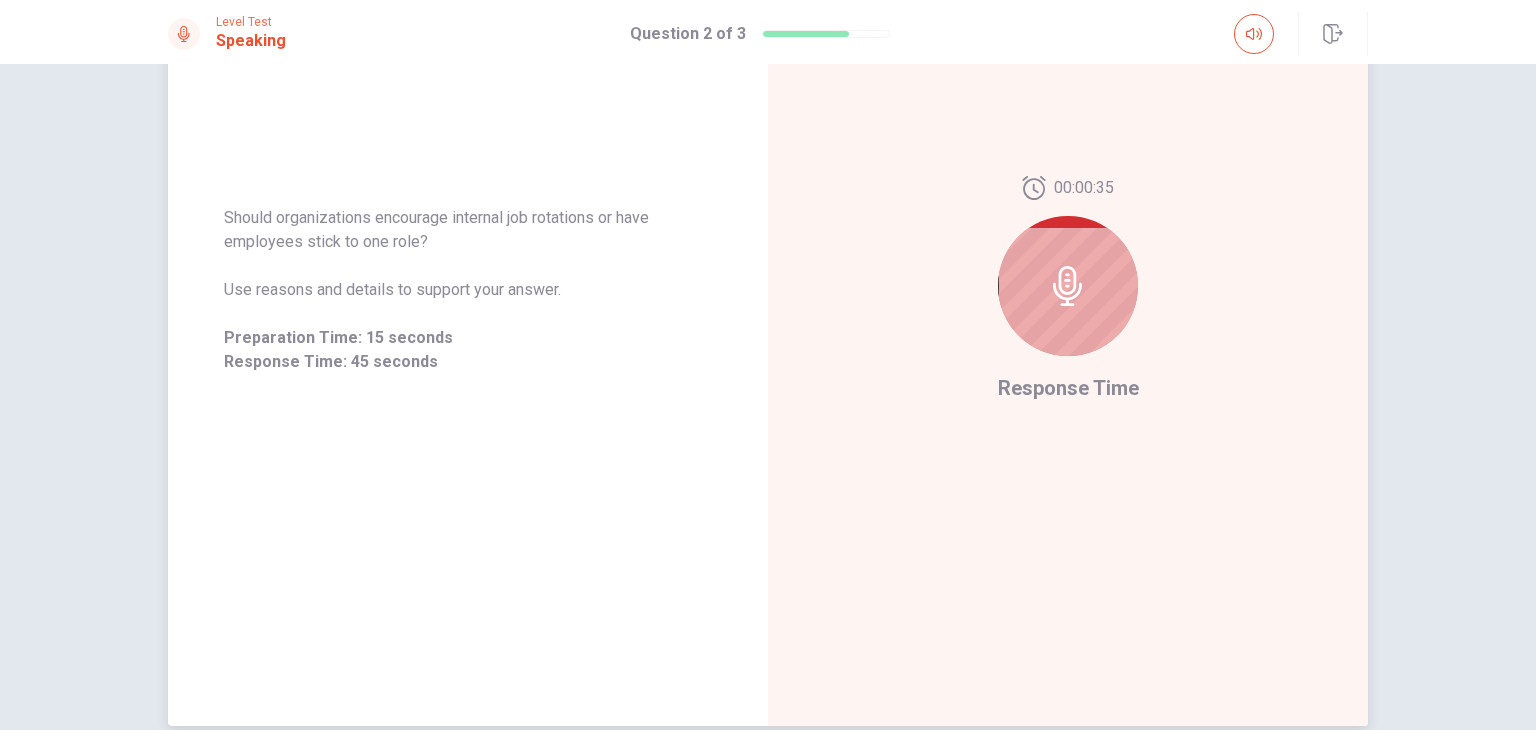 click at bounding box center (1068, 286) 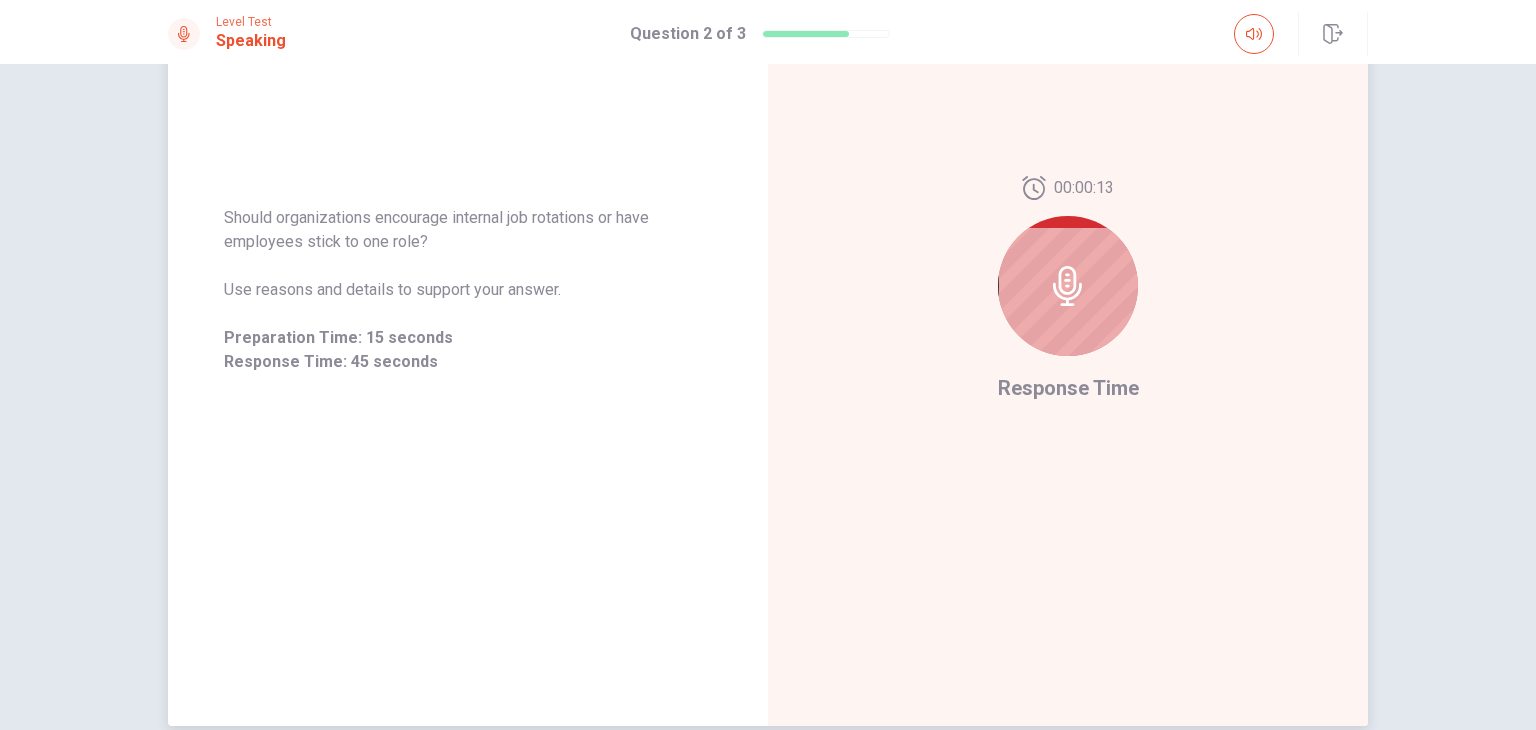 click at bounding box center (1068, 286) 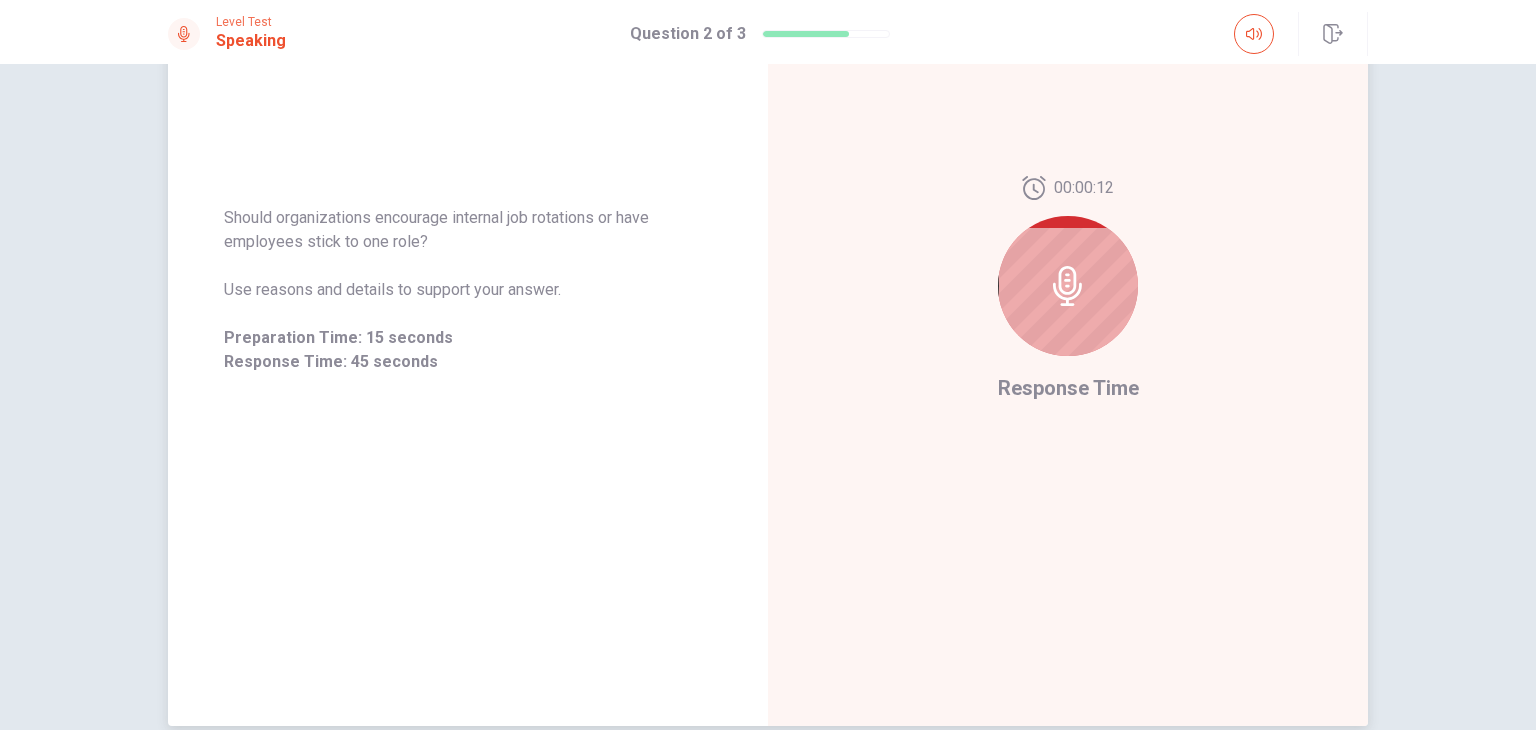 click on "Response Time" at bounding box center [1068, 388] 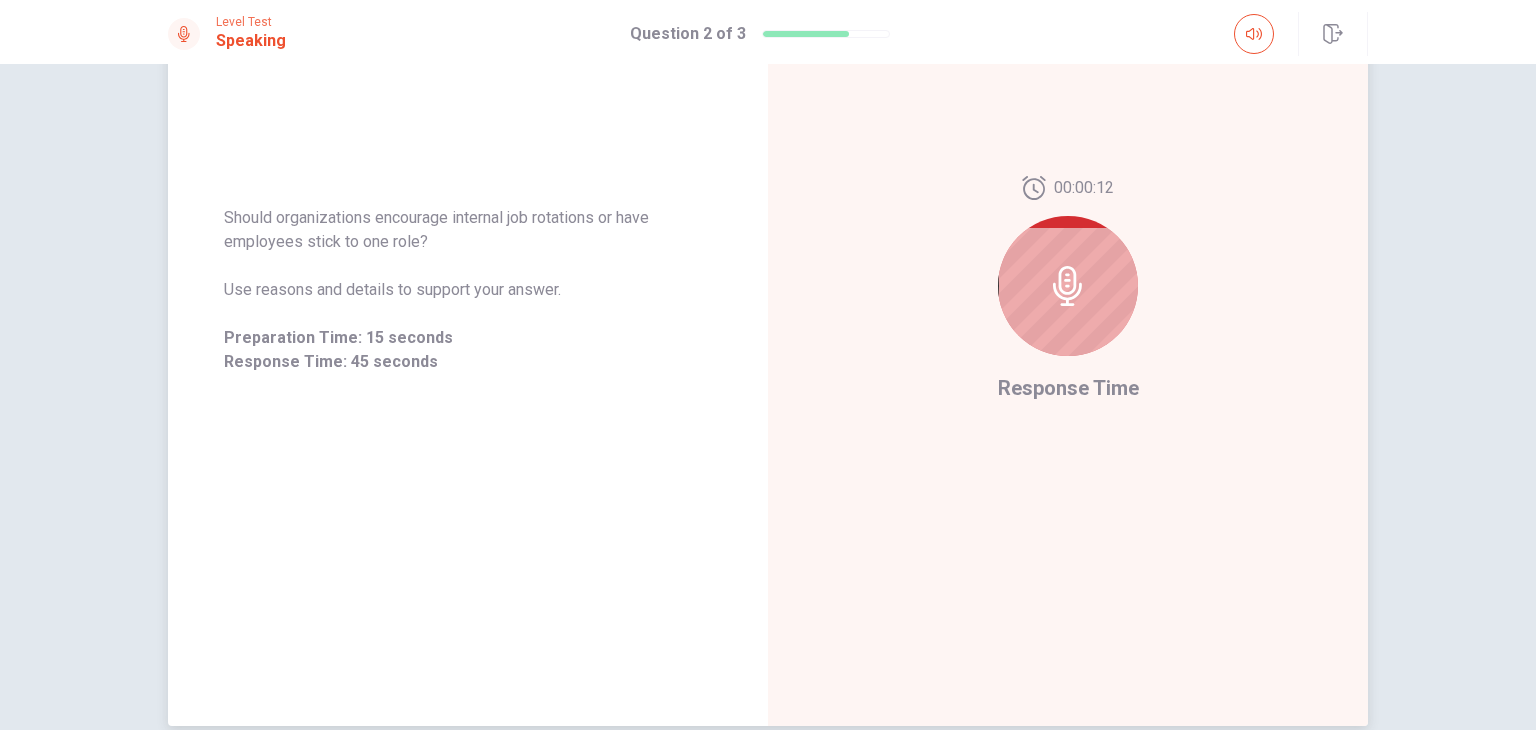 drag, startPoint x: 1078, startPoint y: 302, endPoint x: 1073, endPoint y: 292, distance: 11.18034 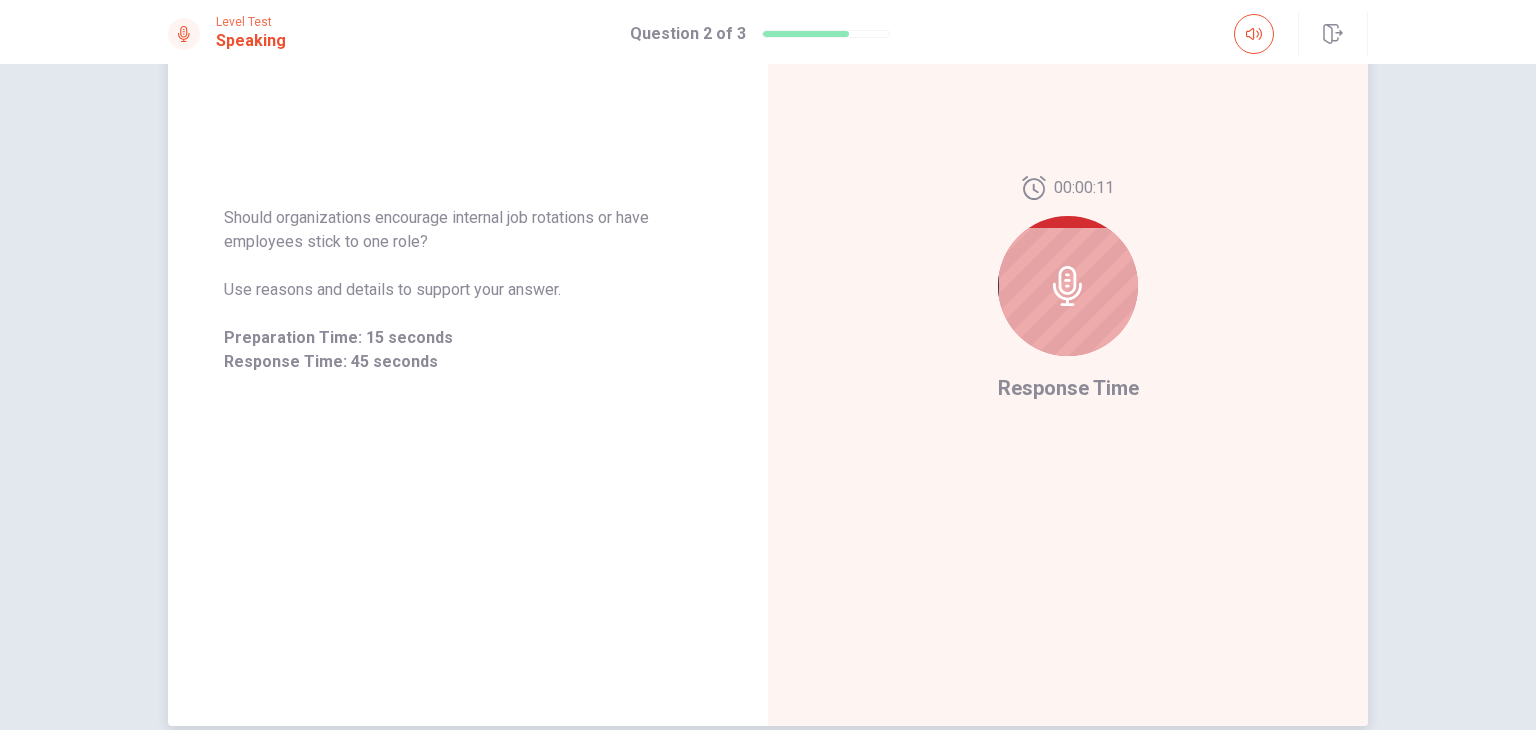 click at bounding box center (1068, 286) 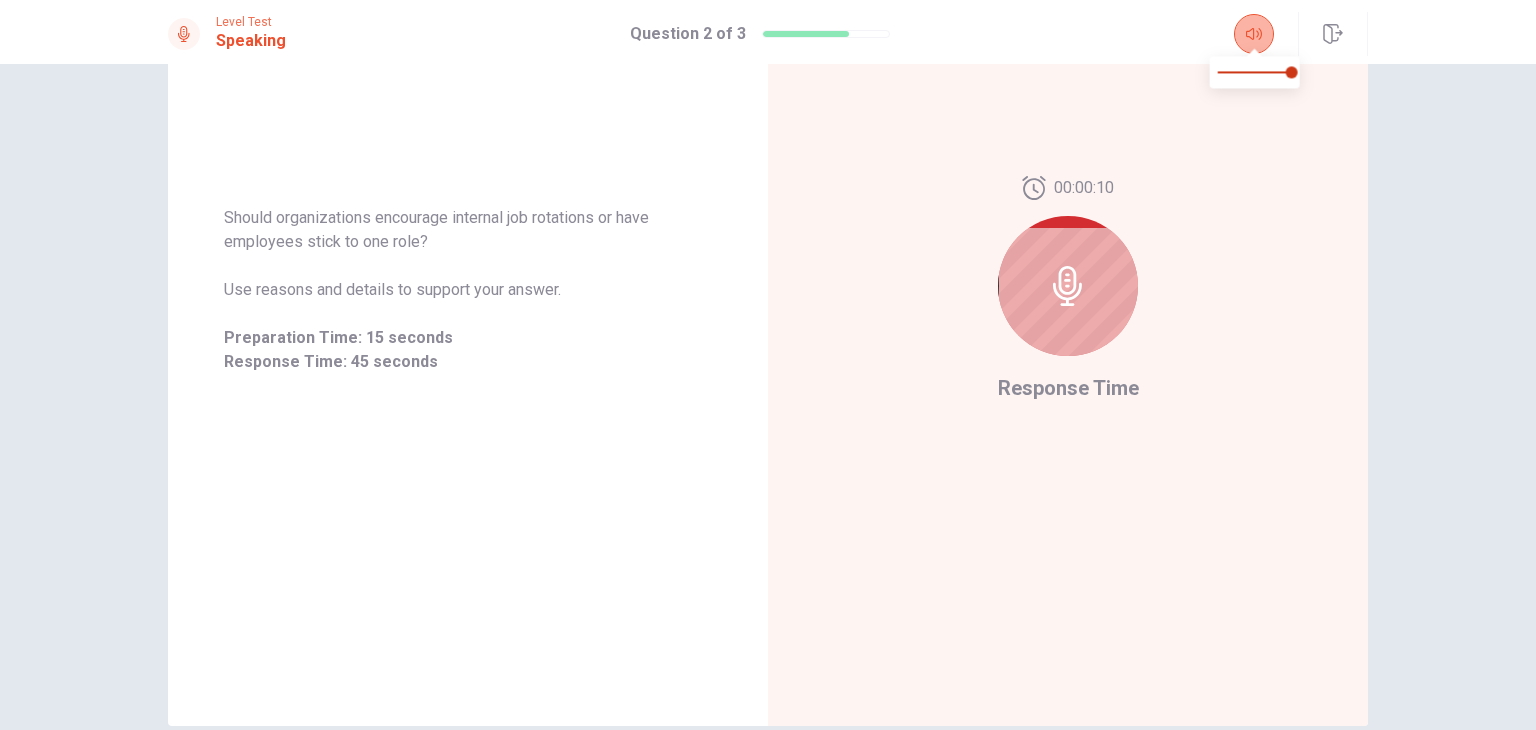 click at bounding box center [1254, 34] 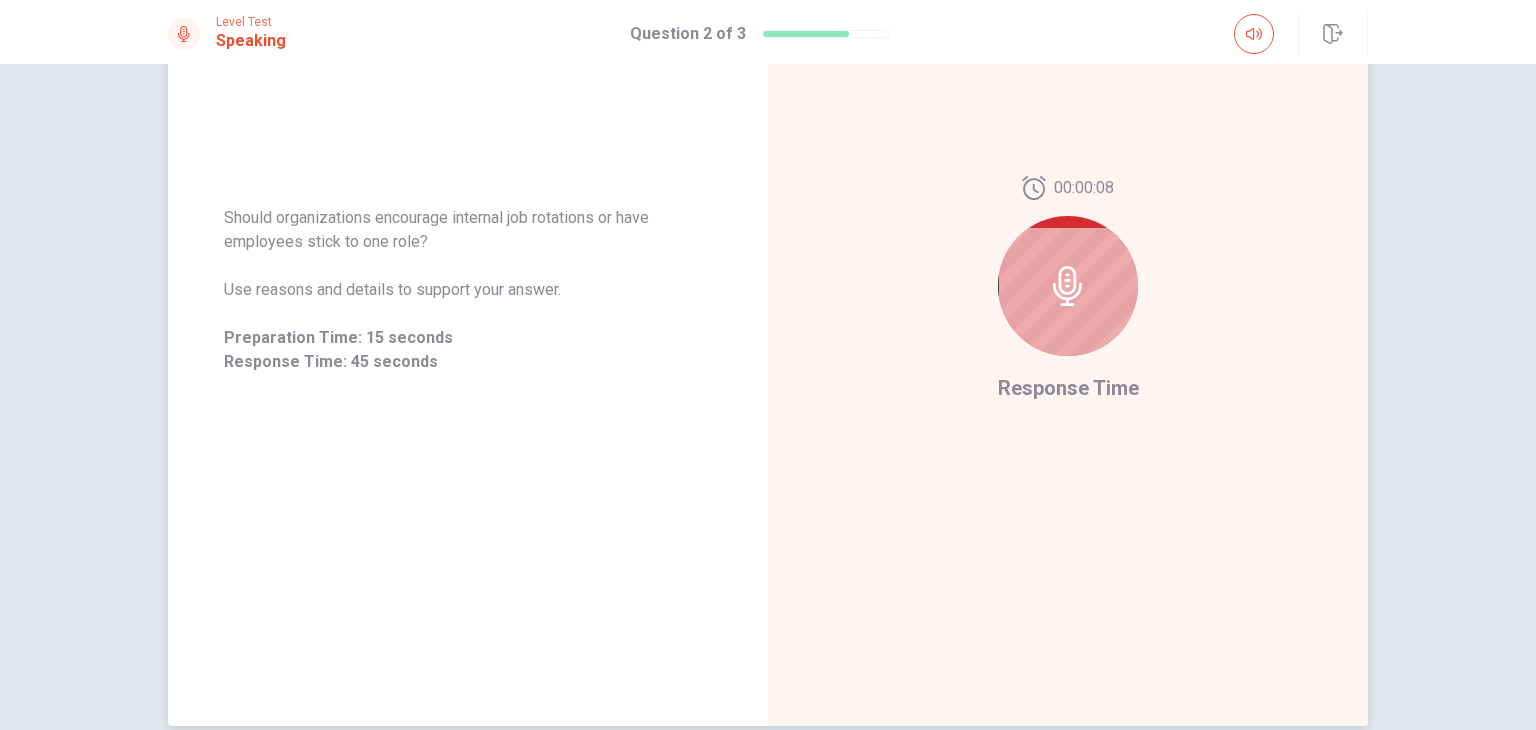 click at bounding box center (1068, 286) 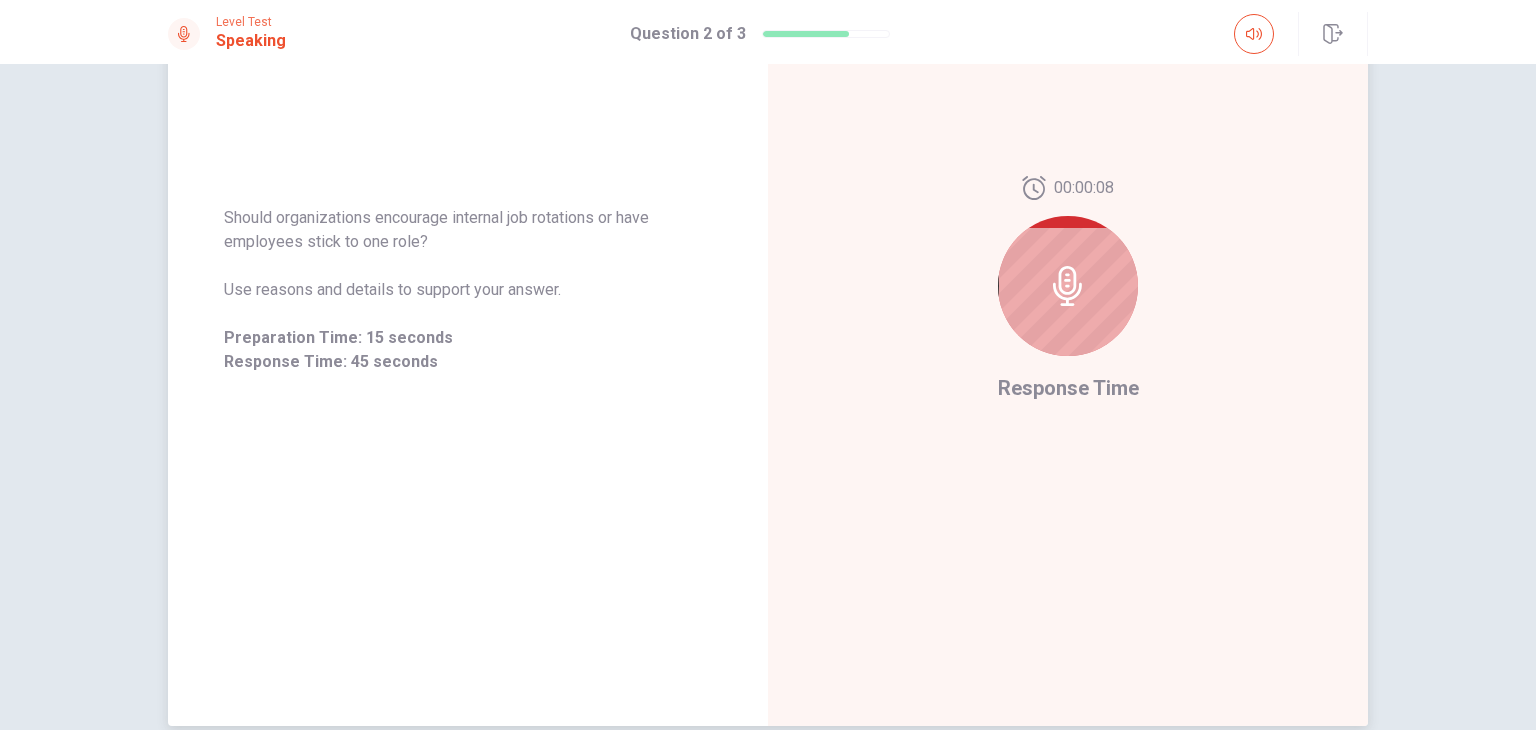 click at bounding box center (1068, 286) 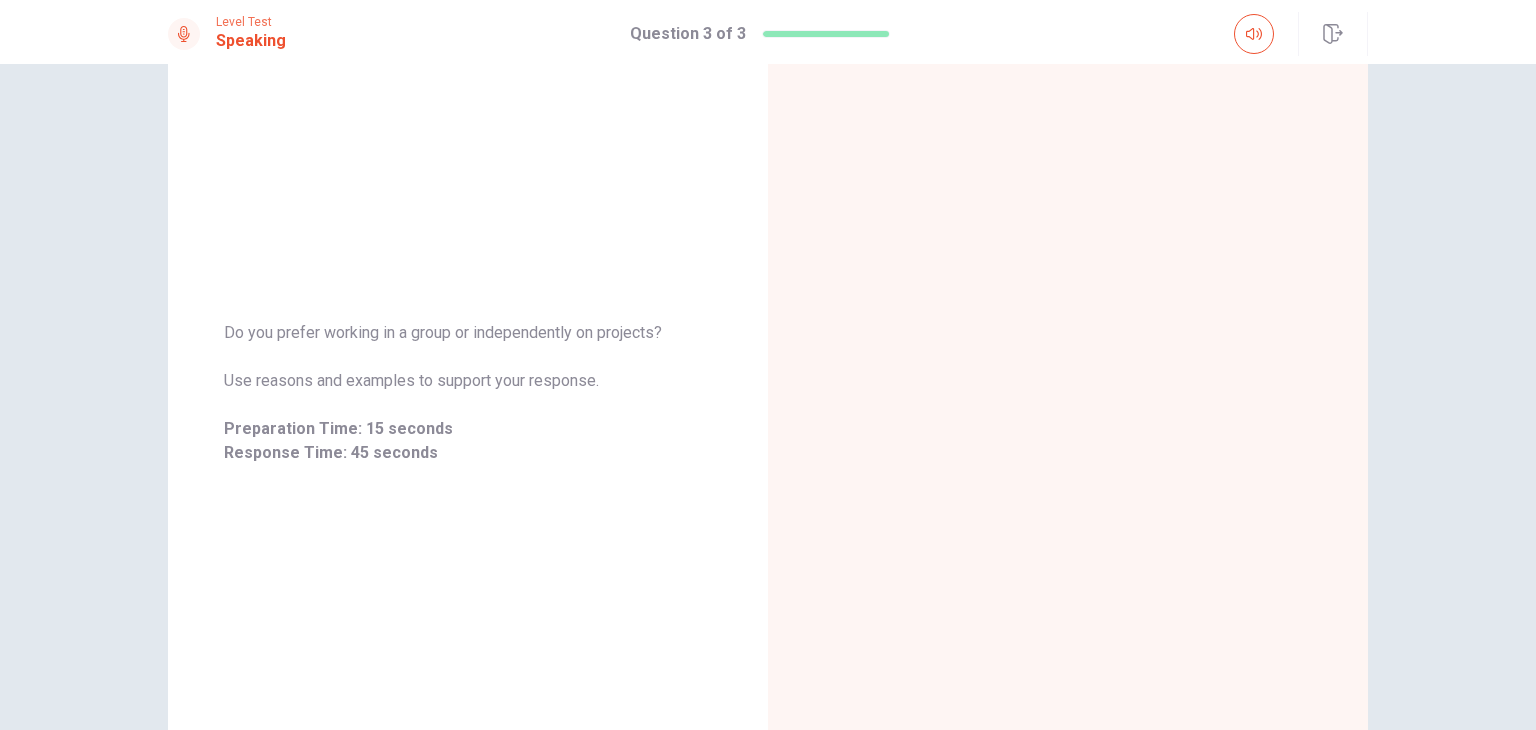 scroll, scrollTop: 250, scrollLeft: 0, axis: vertical 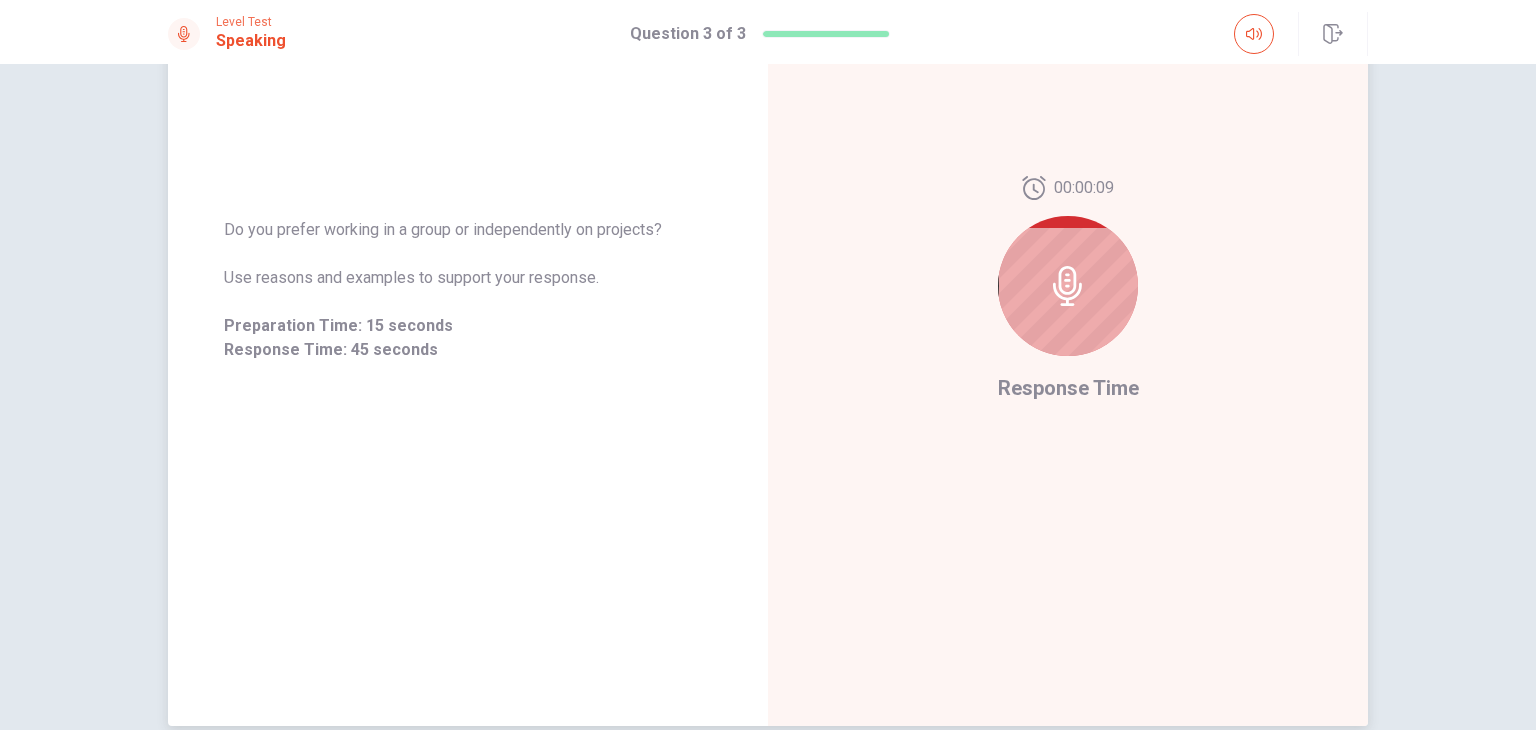 click at bounding box center [1068, 286] 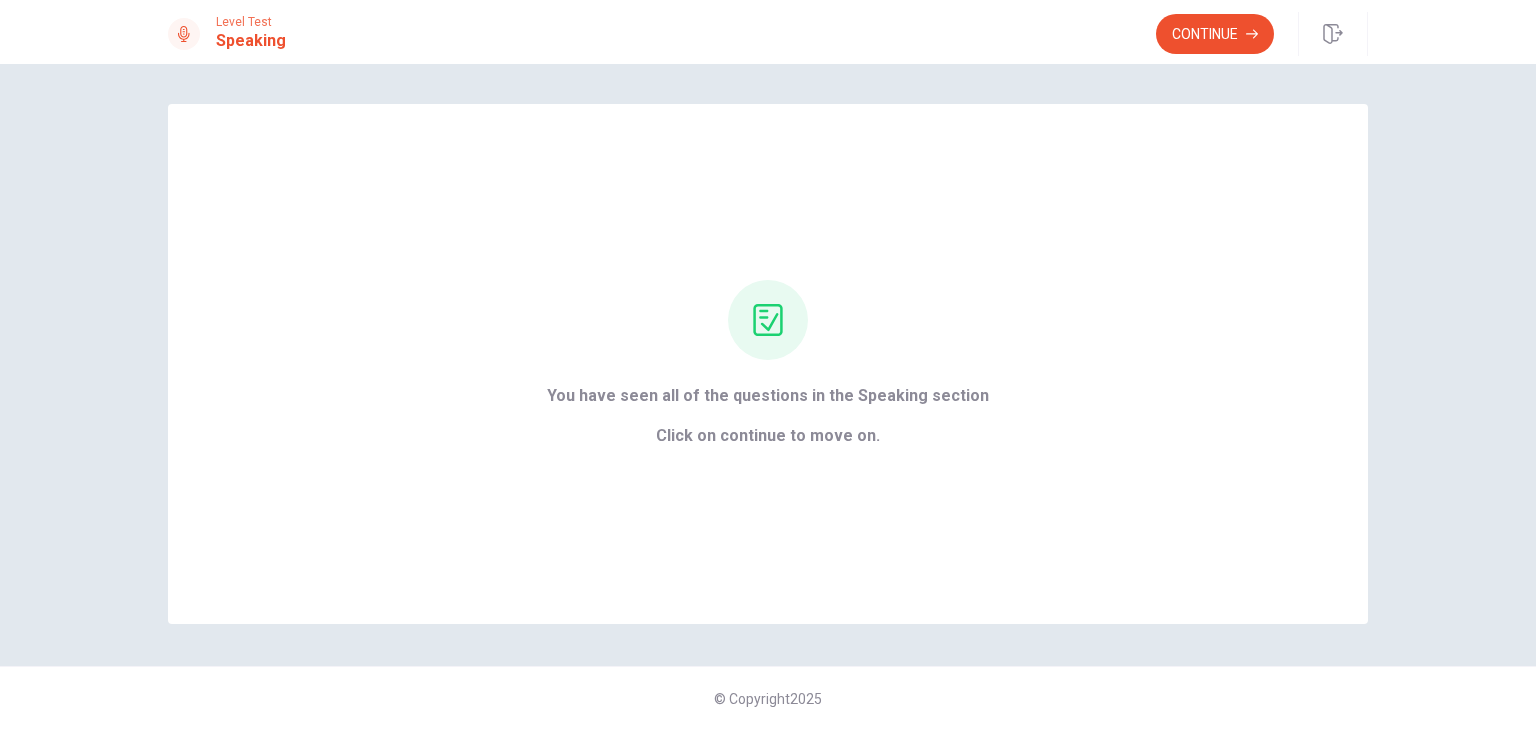 scroll, scrollTop: 0, scrollLeft: 0, axis: both 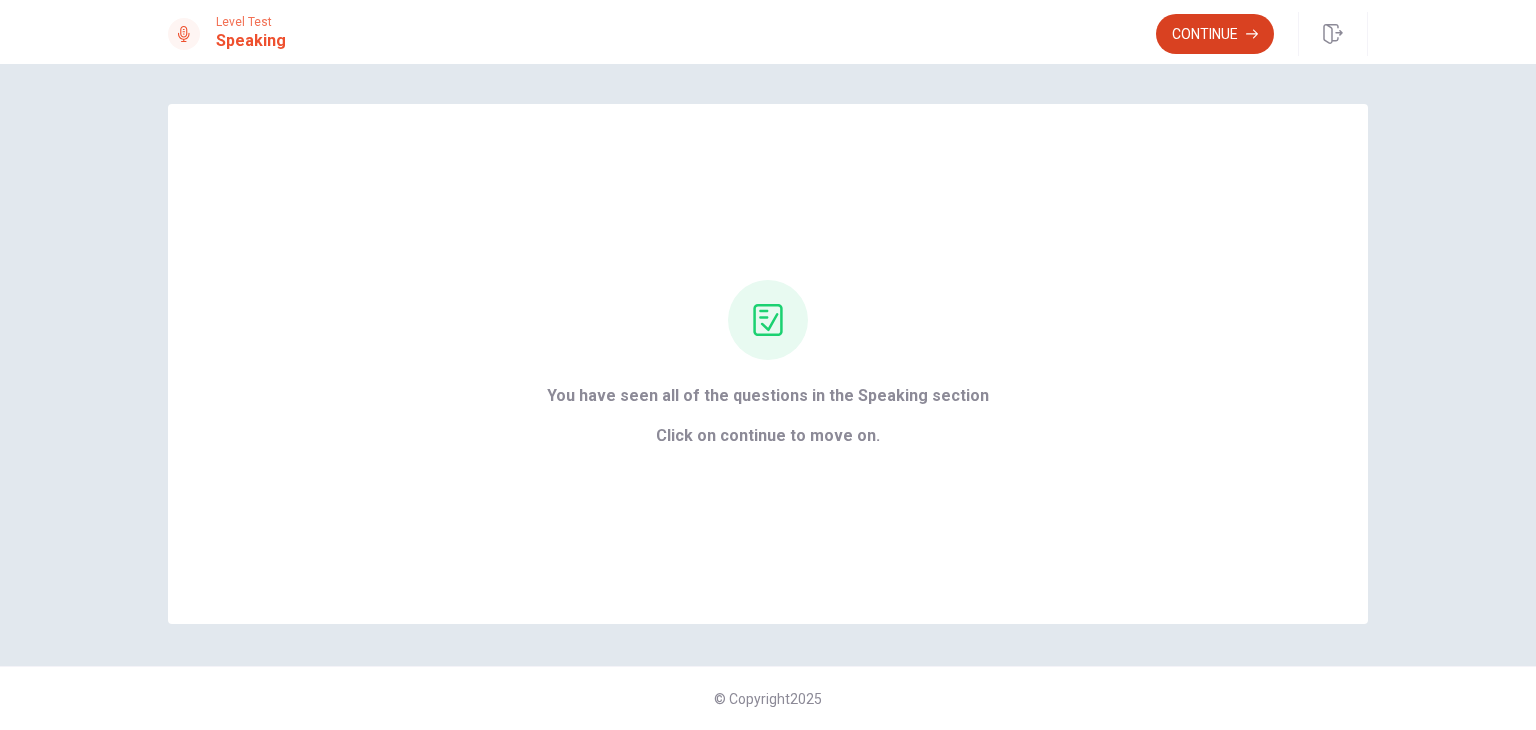 click on "Continue" at bounding box center [1215, 34] 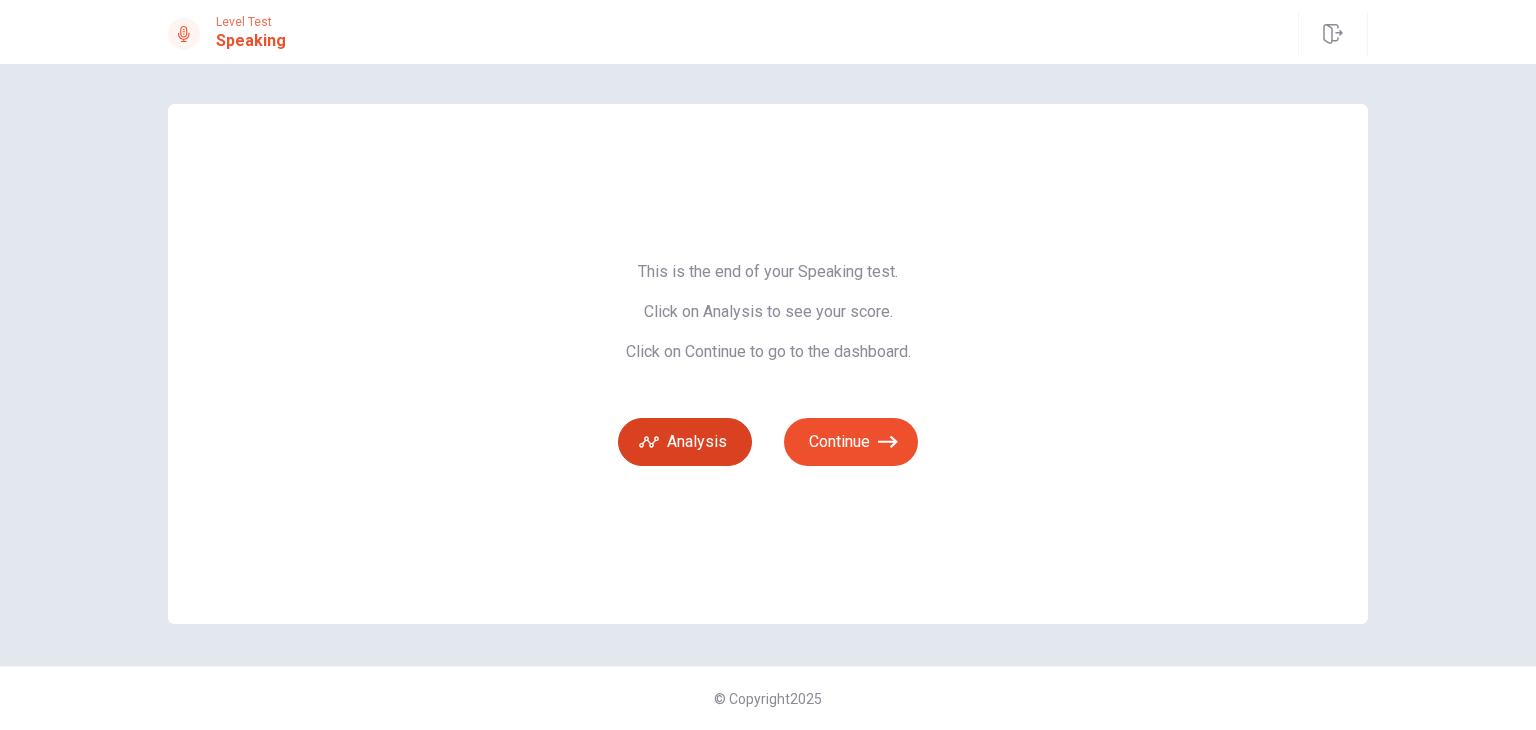click on "Analysis" at bounding box center (685, 442) 